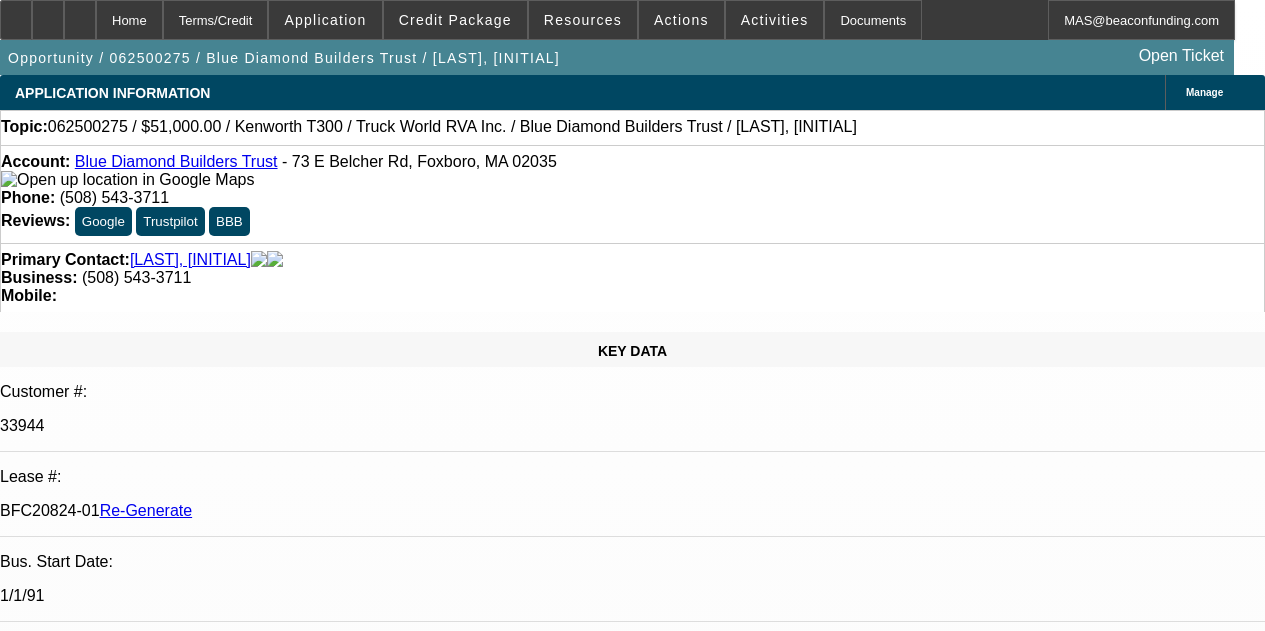 scroll, scrollTop: 0, scrollLeft: 0, axis: both 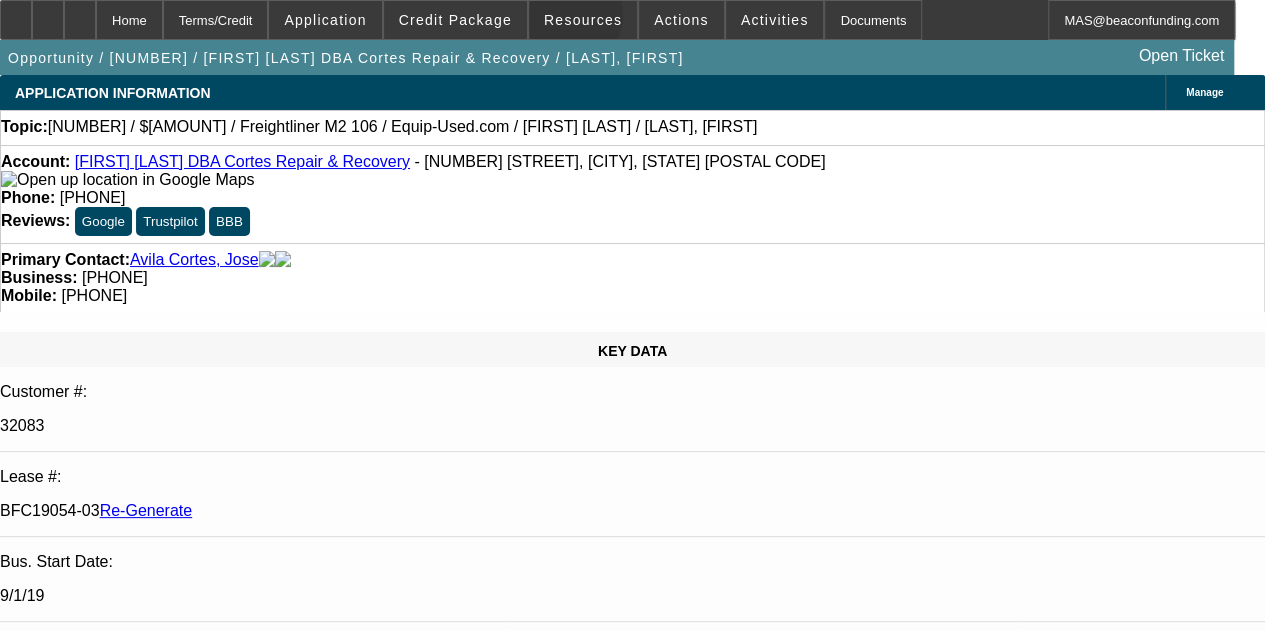 click on "Resources" at bounding box center (583, 20) 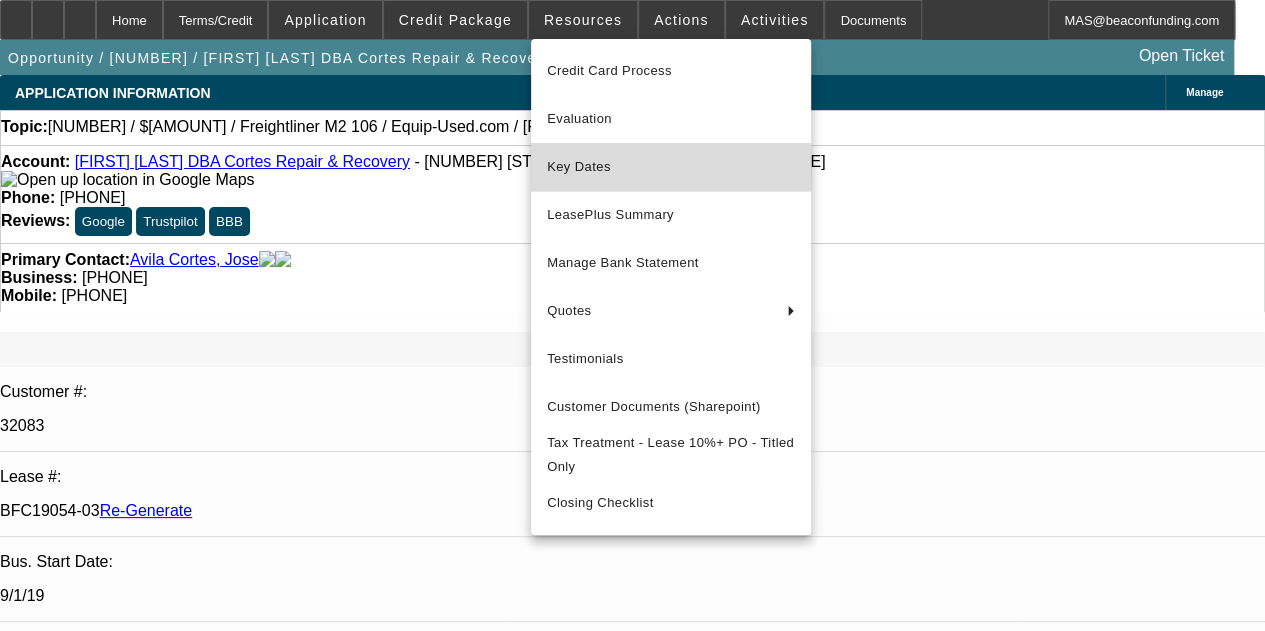click on "Key Dates" at bounding box center (671, 167) 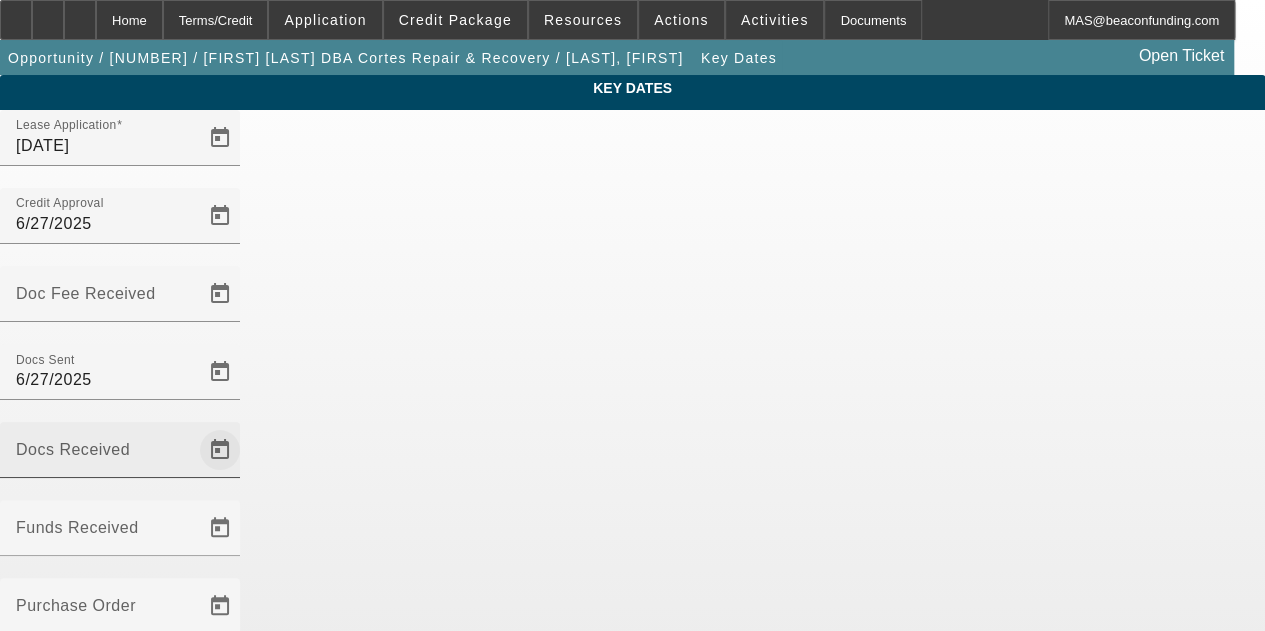 click at bounding box center [220, 294] 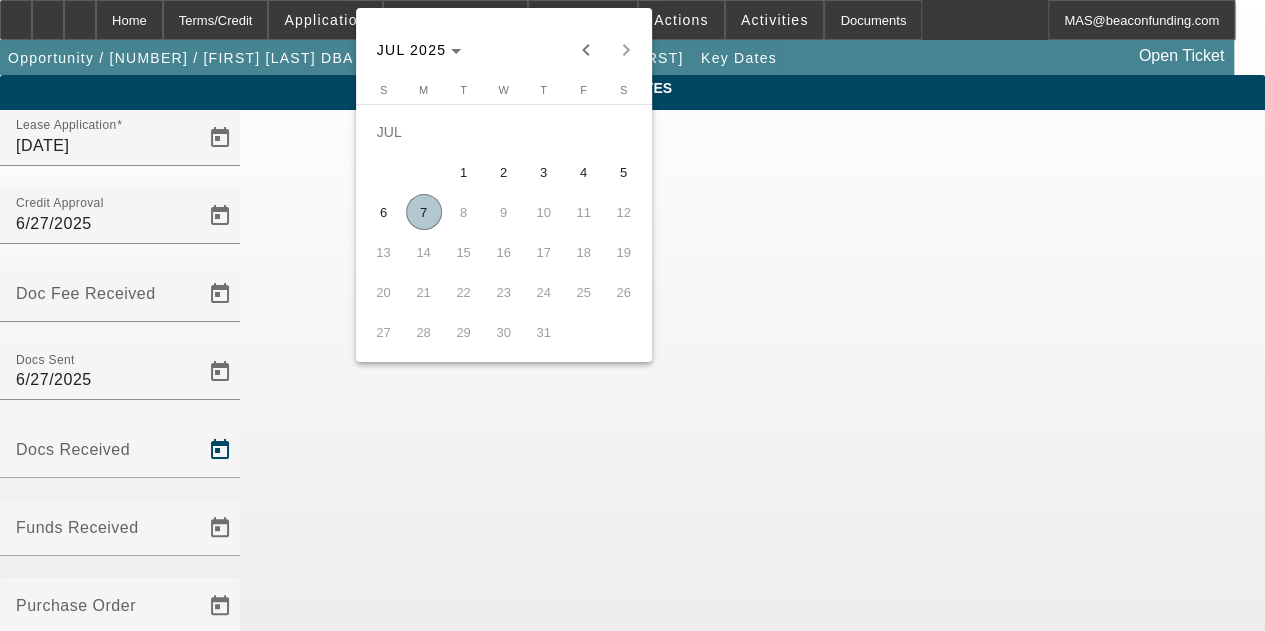 click on "7" at bounding box center (424, 212) 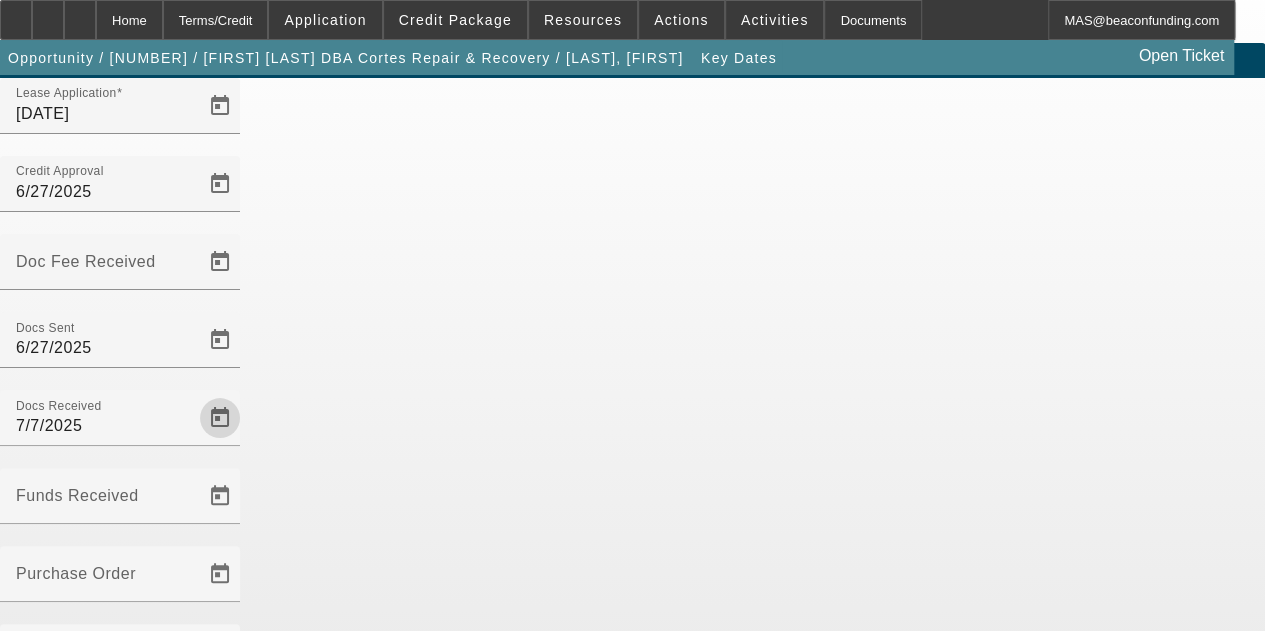scroll, scrollTop: 130, scrollLeft: 0, axis: vertical 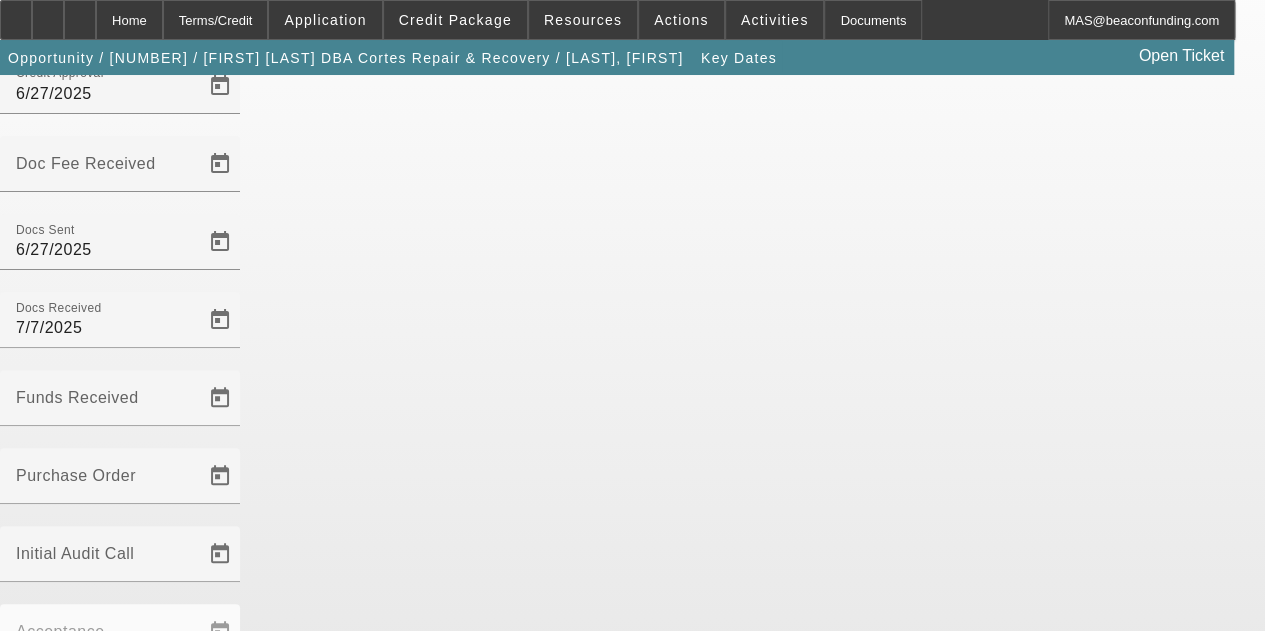 click on "Save" at bounding box center [23, 1103] 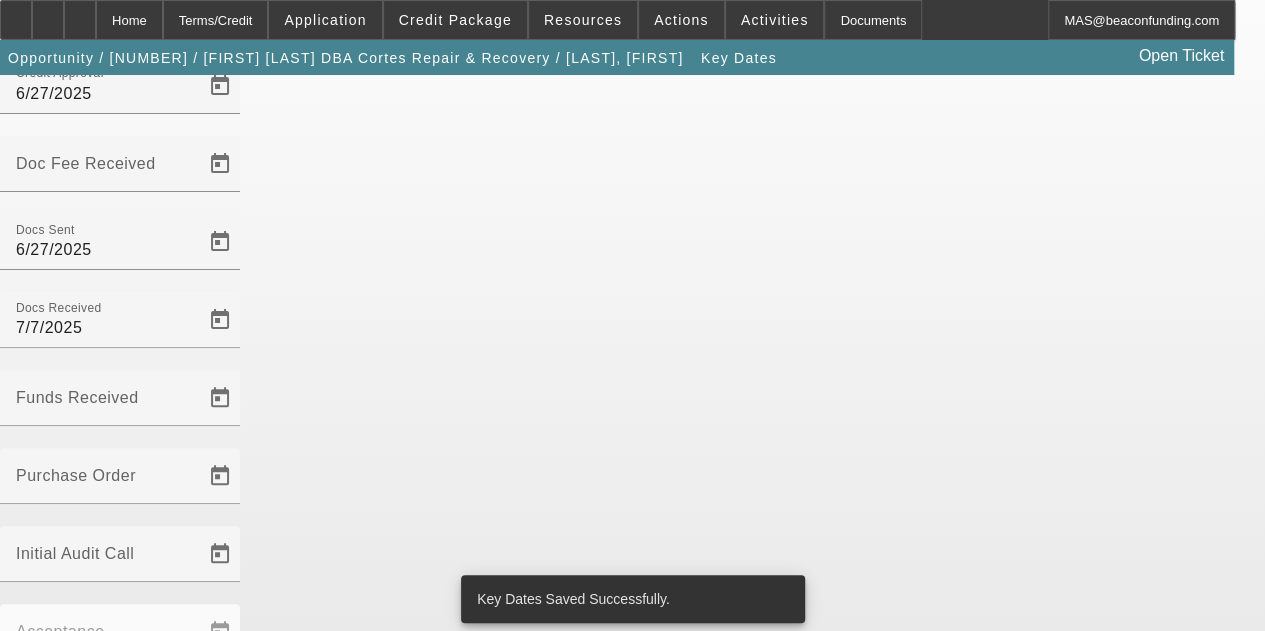 scroll, scrollTop: 0, scrollLeft: 0, axis: both 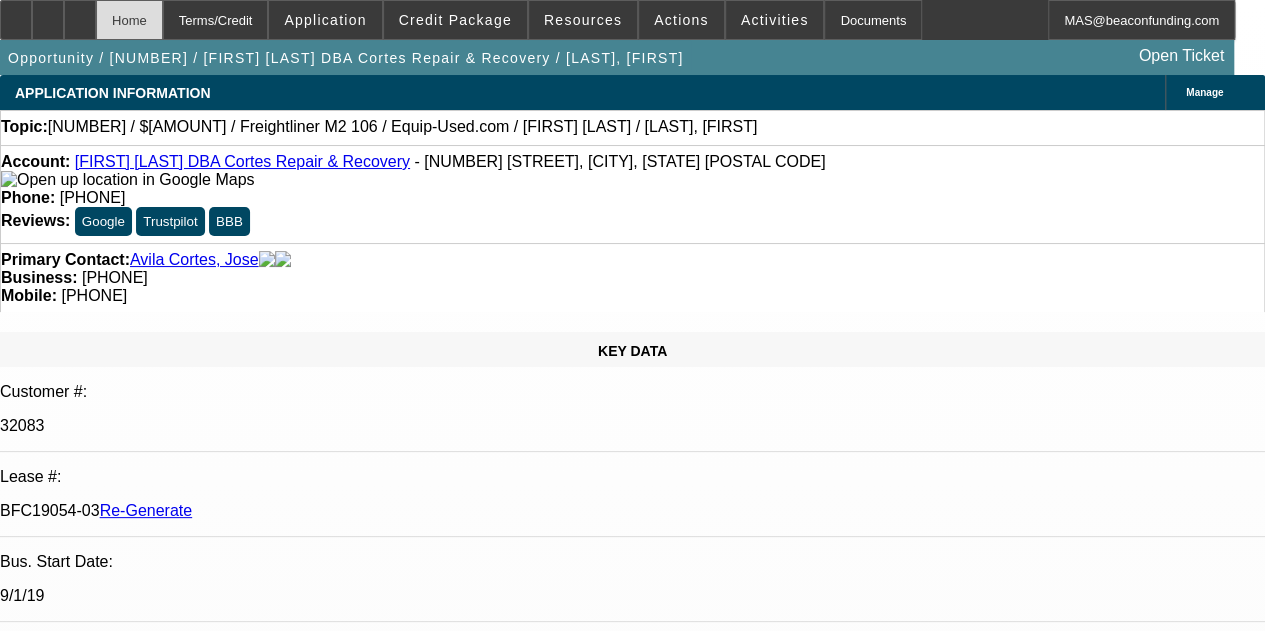 click on "Home" at bounding box center (129, 20) 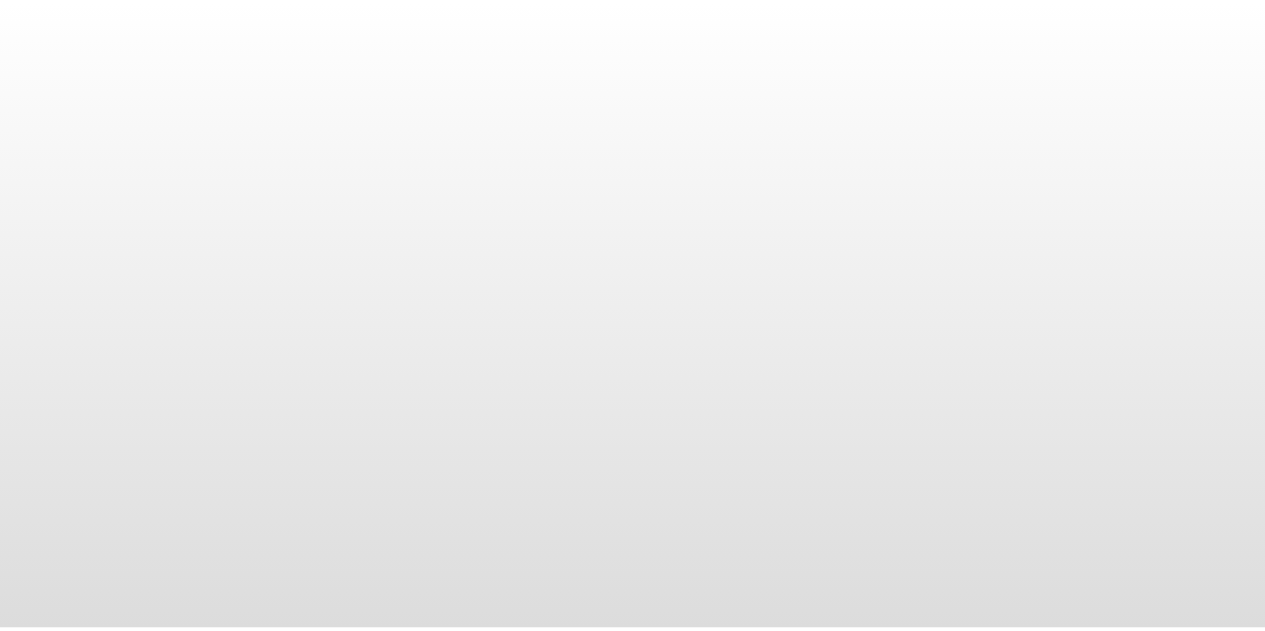 scroll, scrollTop: 0, scrollLeft: 0, axis: both 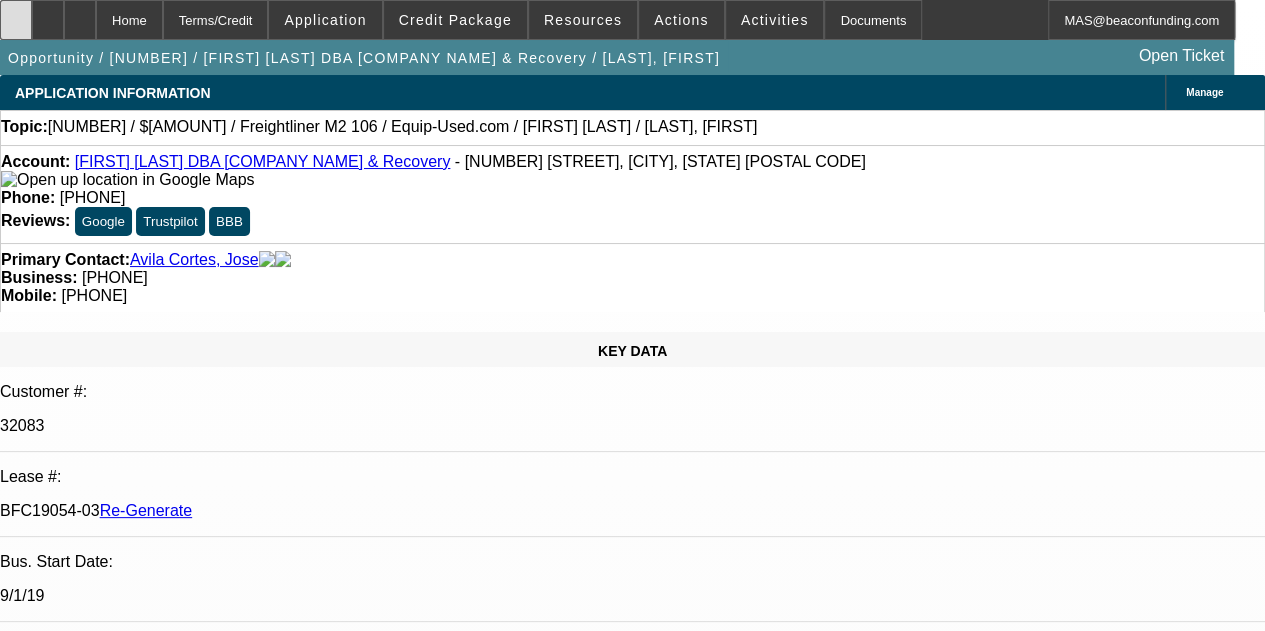 click at bounding box center (16, 20) 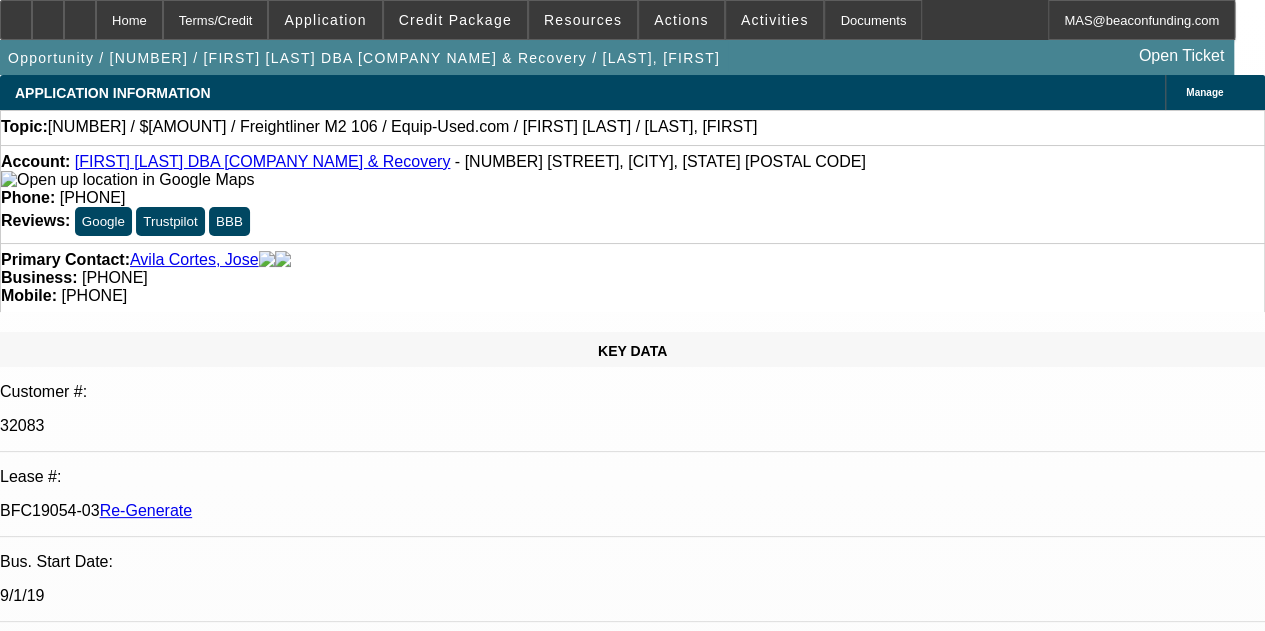 click on "[FIRST] [LAST] DBA [LAST] Repair & Recovery" at bounding box center (243, 161) 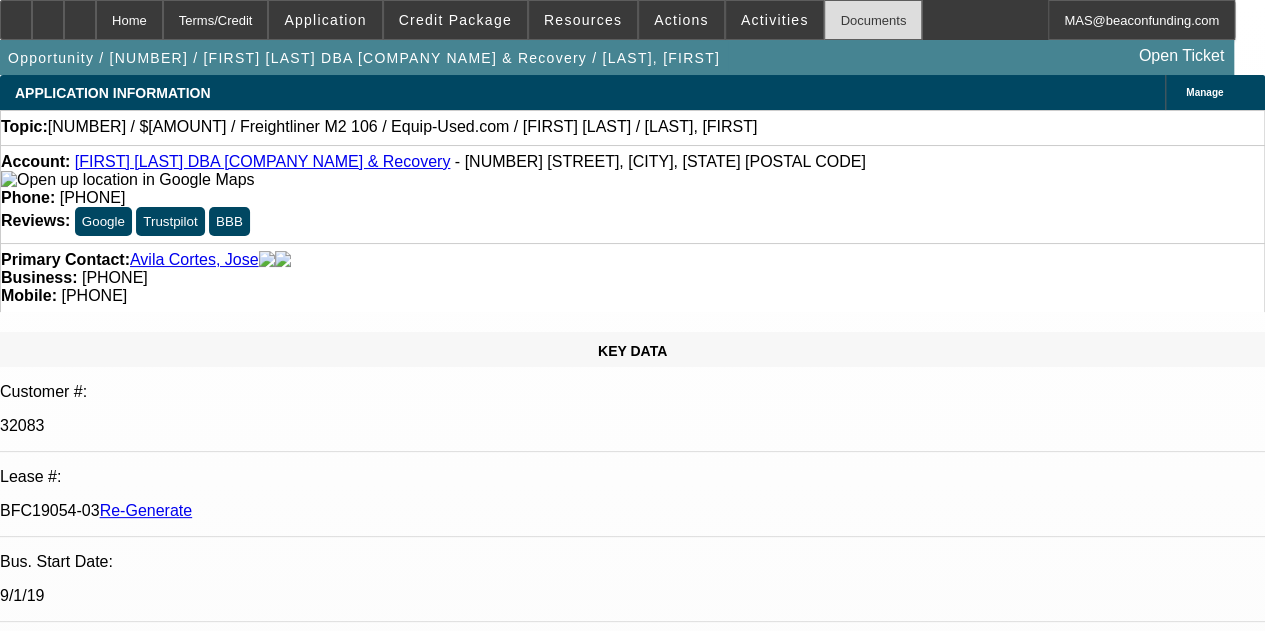 click on "Documents" at bounding box center [873, 20] 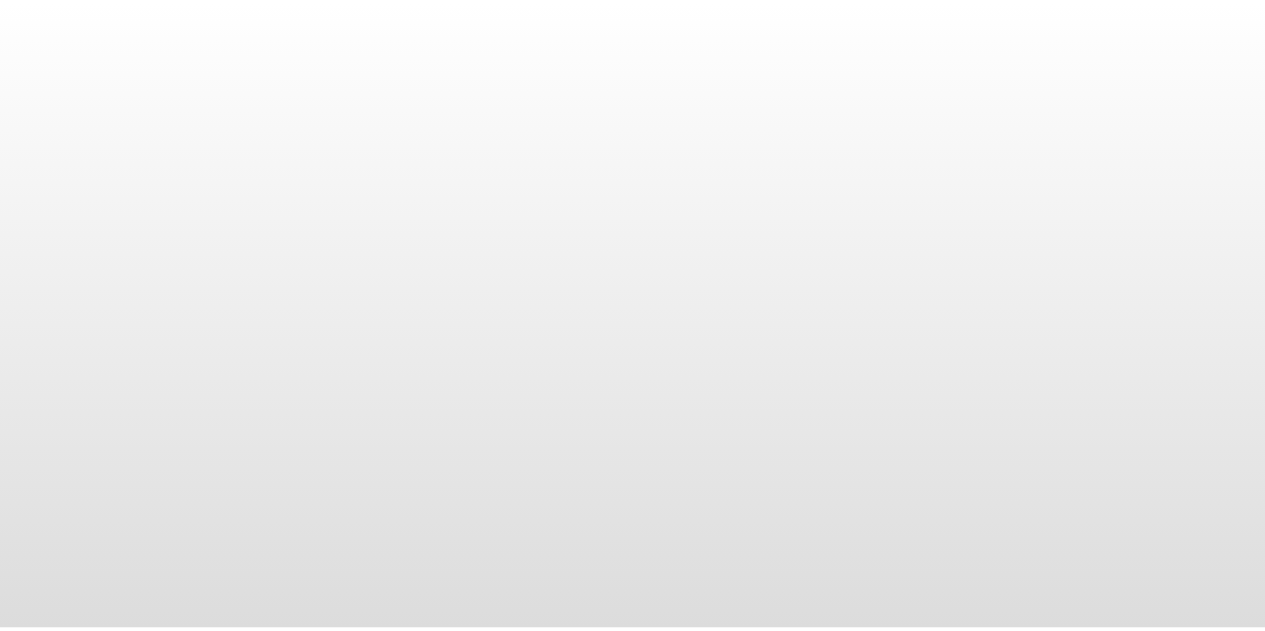 scroll, scrollTop: 0, scrollLeft: 0, axis: both 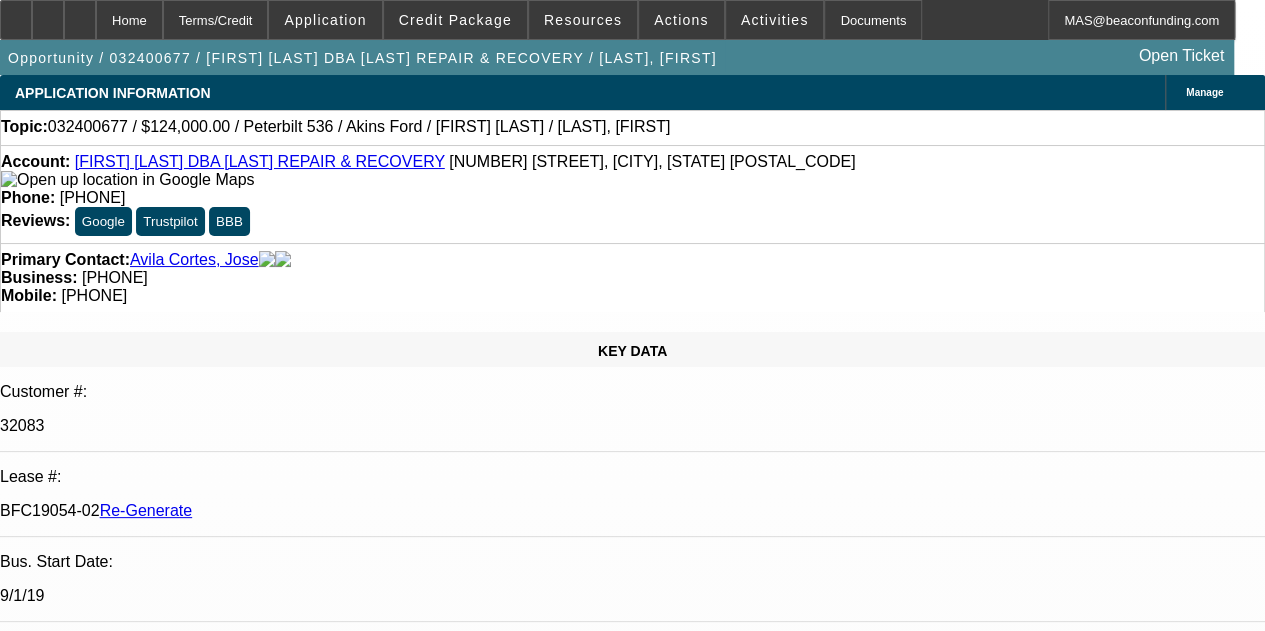 click on "Welcome to Beacon Funding!
Name:  CRM Admin
Sent:
[DATE], [TIME]
To:  [EMAIL];
Cc:  [EMAIL];
Attachments:
Welcome_Letter_BFC19054-02.pdf" at bounding box center [632, 8505] 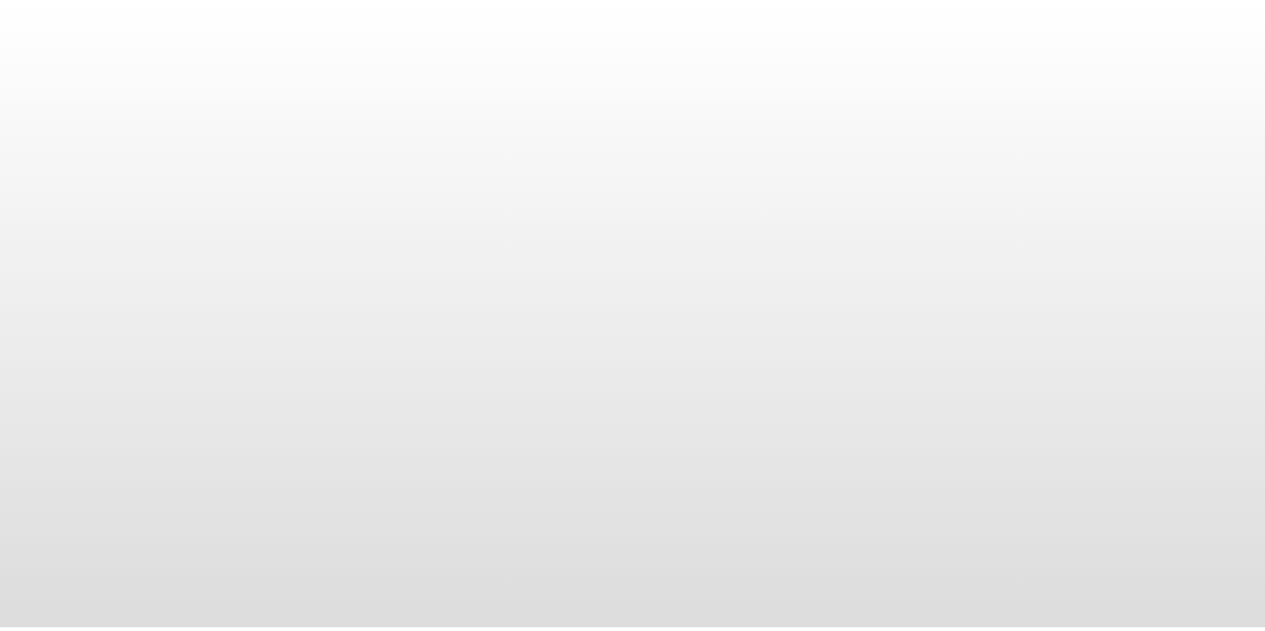 scroll, scrollTop: 0, scrollLeft: 0, axis: both 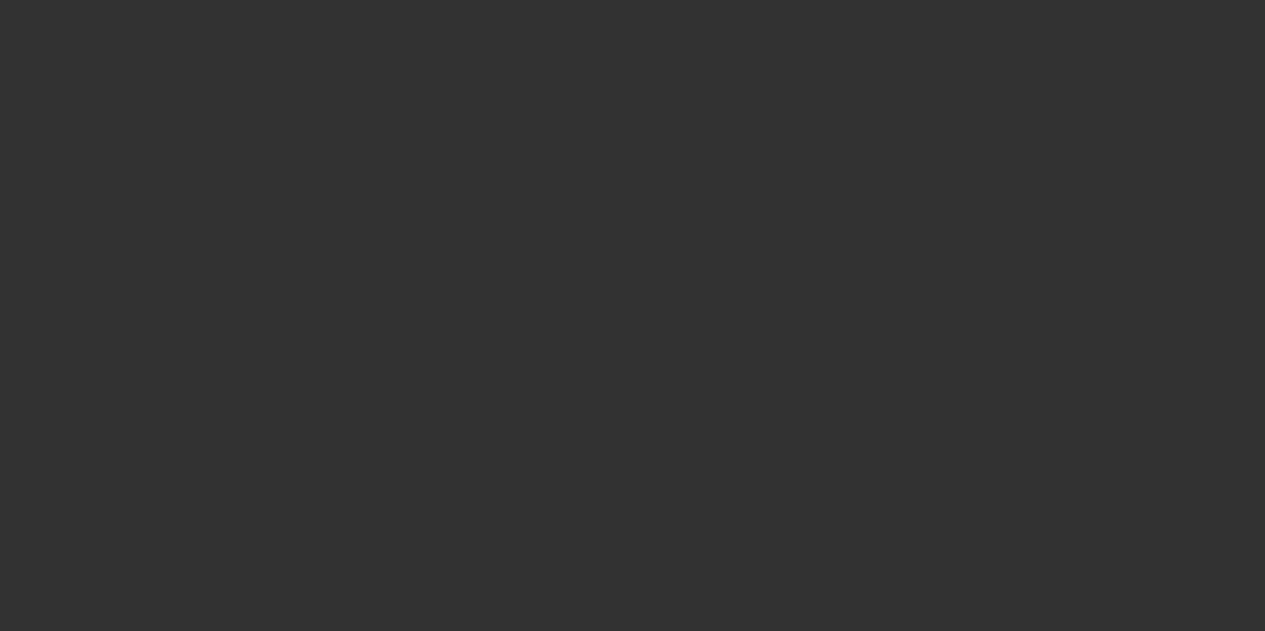 click at bounding box center (632, 315) 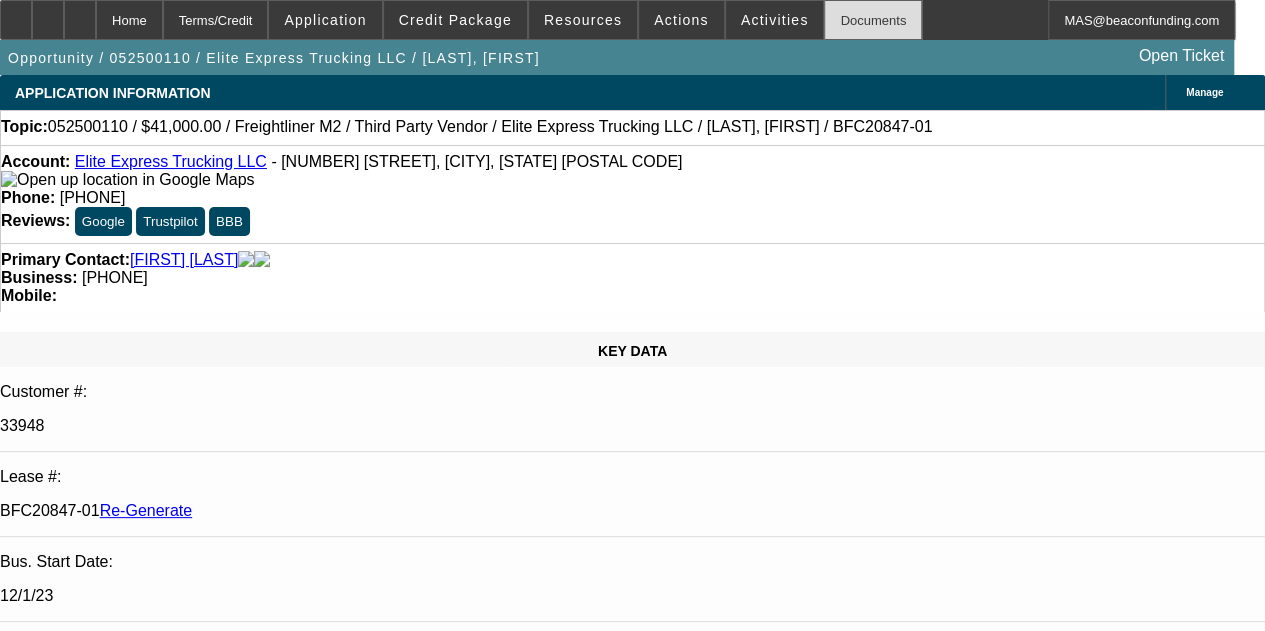 click on "Documents" at bounding box center [873, 20] 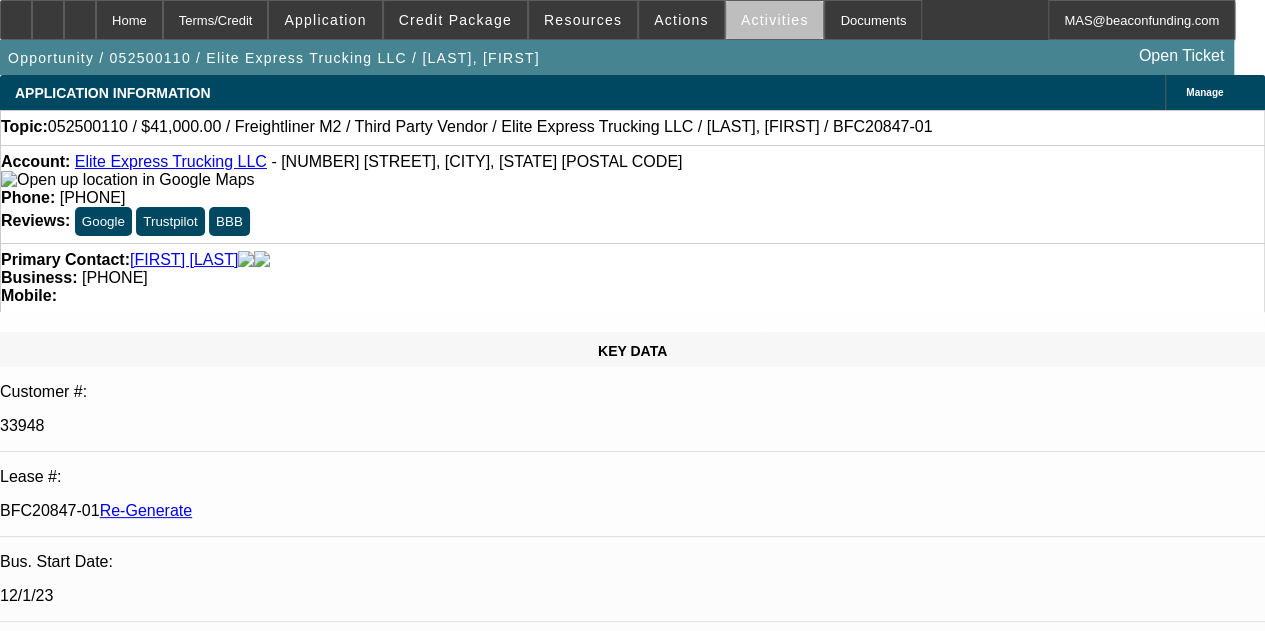 click on "Activities" at bounding box center (775, 20) 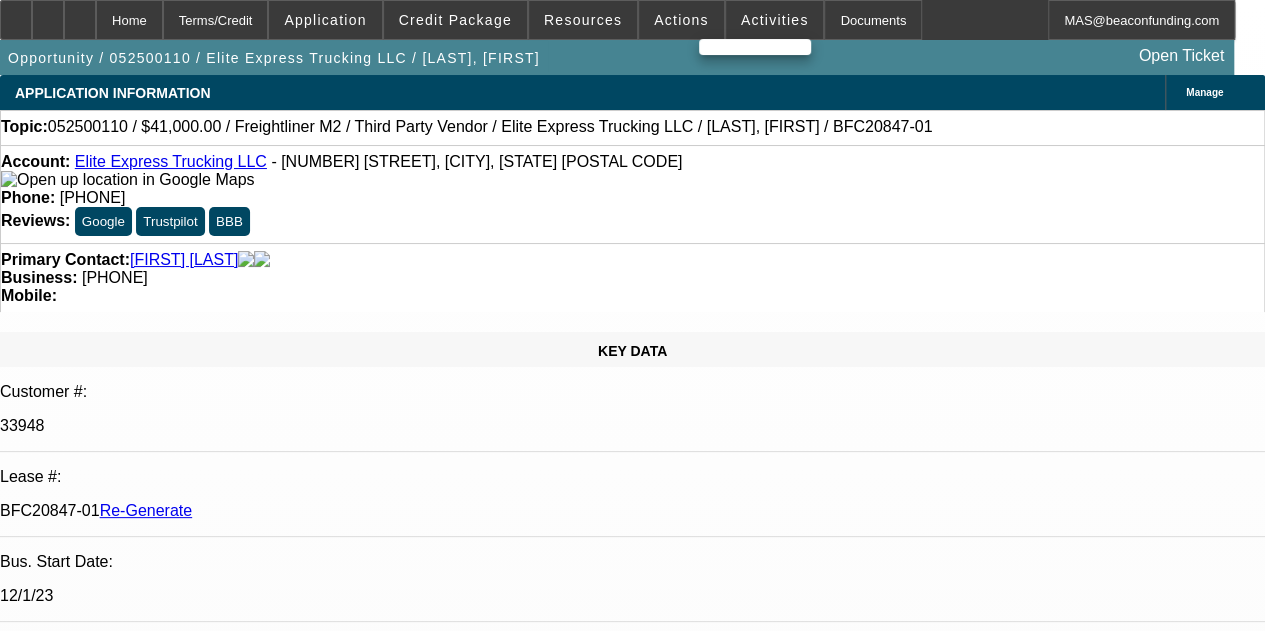 drag, startPoint x: 714, startPoint y: 113, endPoint x: 700, endPoint y: 180, distance: 68.44706 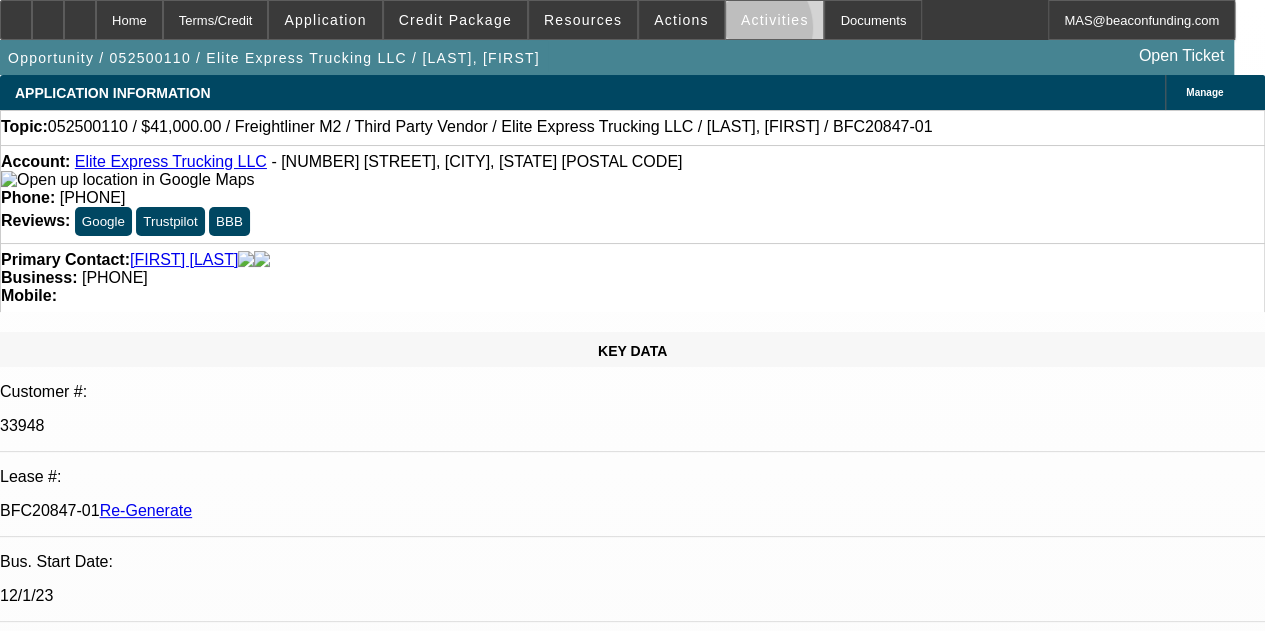 click at bounding box center [775, 20] 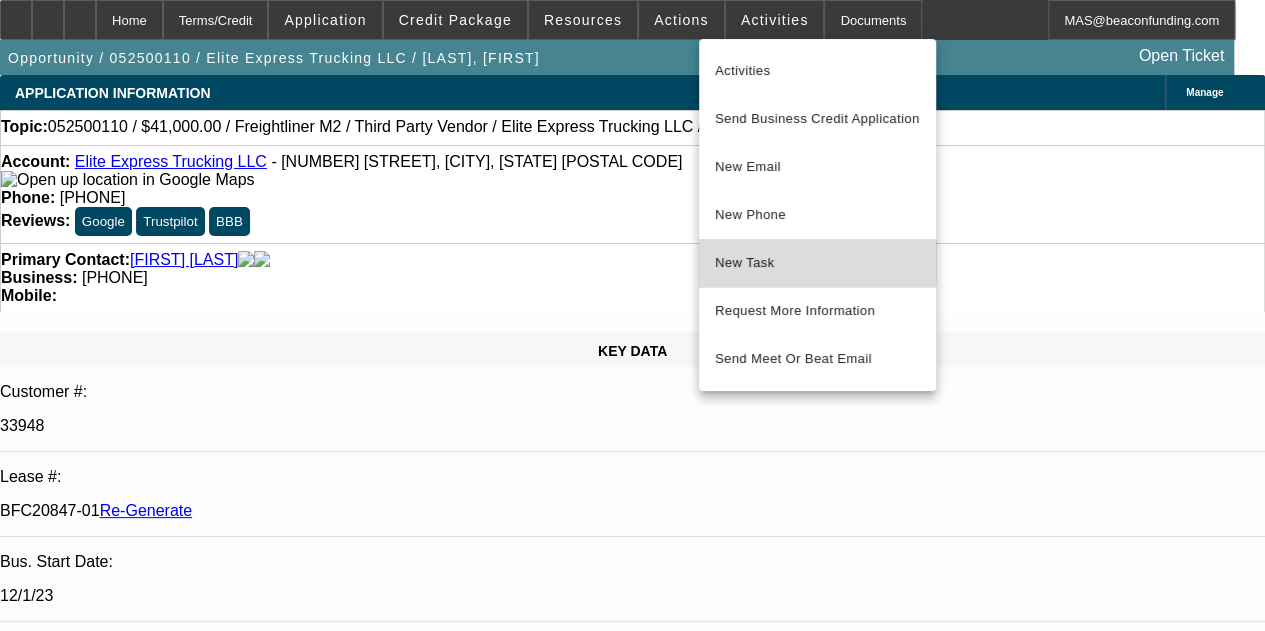 click on "New Task" at bounding box center (817, 263) 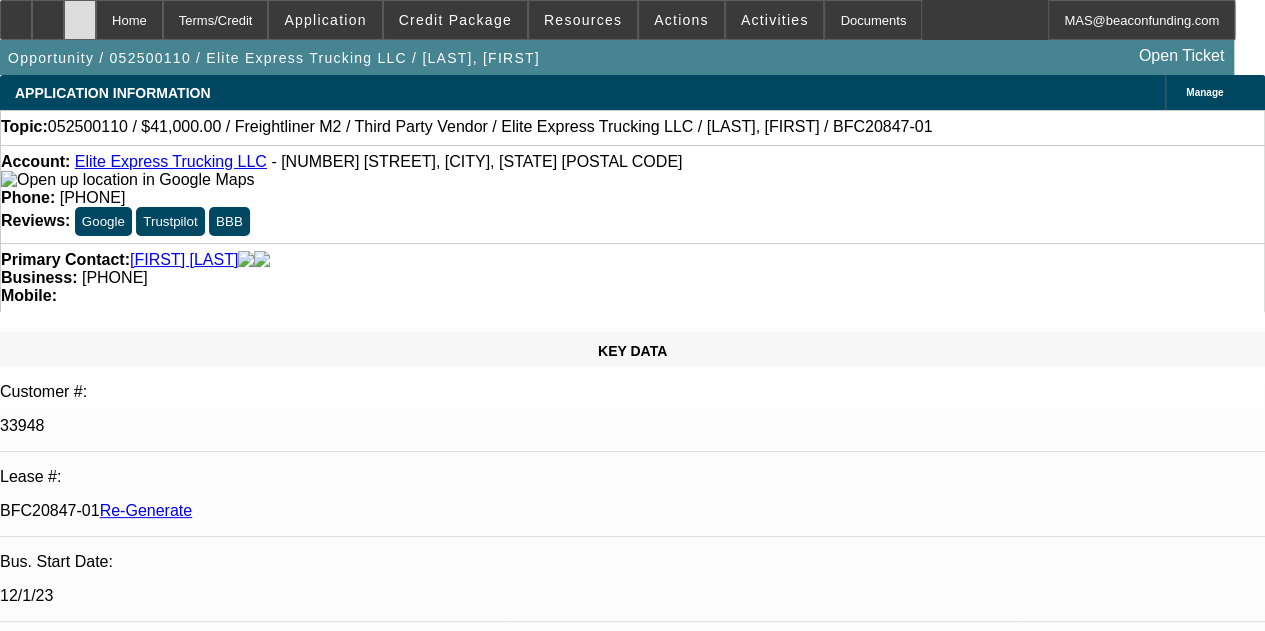 click at bounding box center (80, 13) 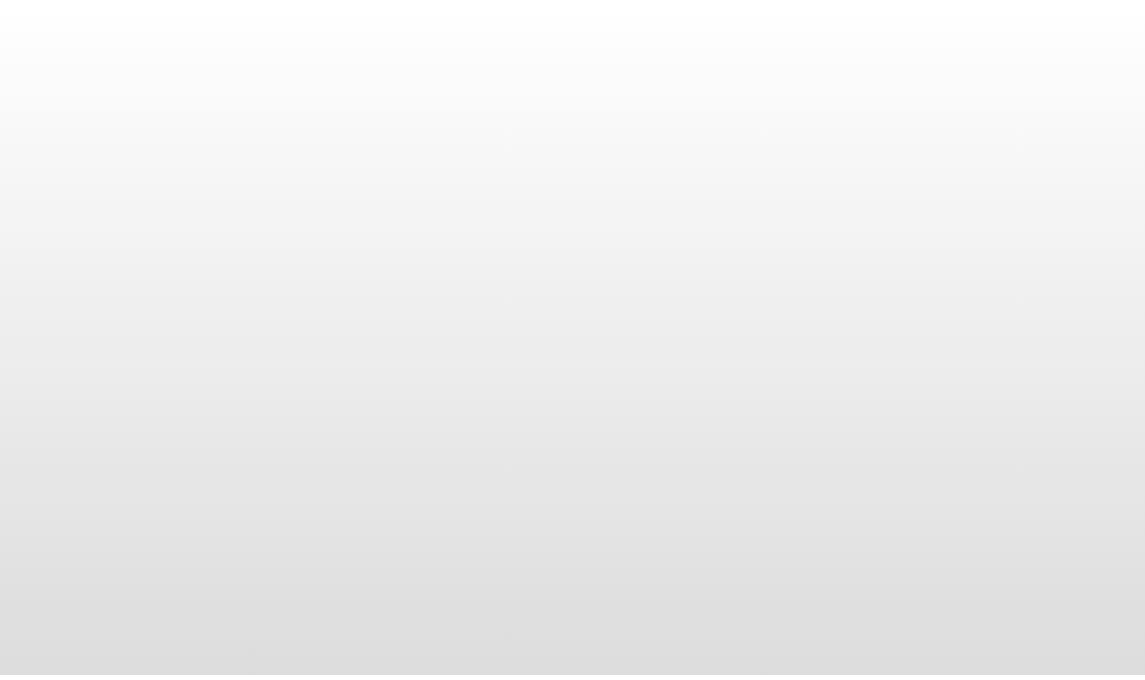 scroll, scrollTop: 0, scrollLeft: 0, axis: both 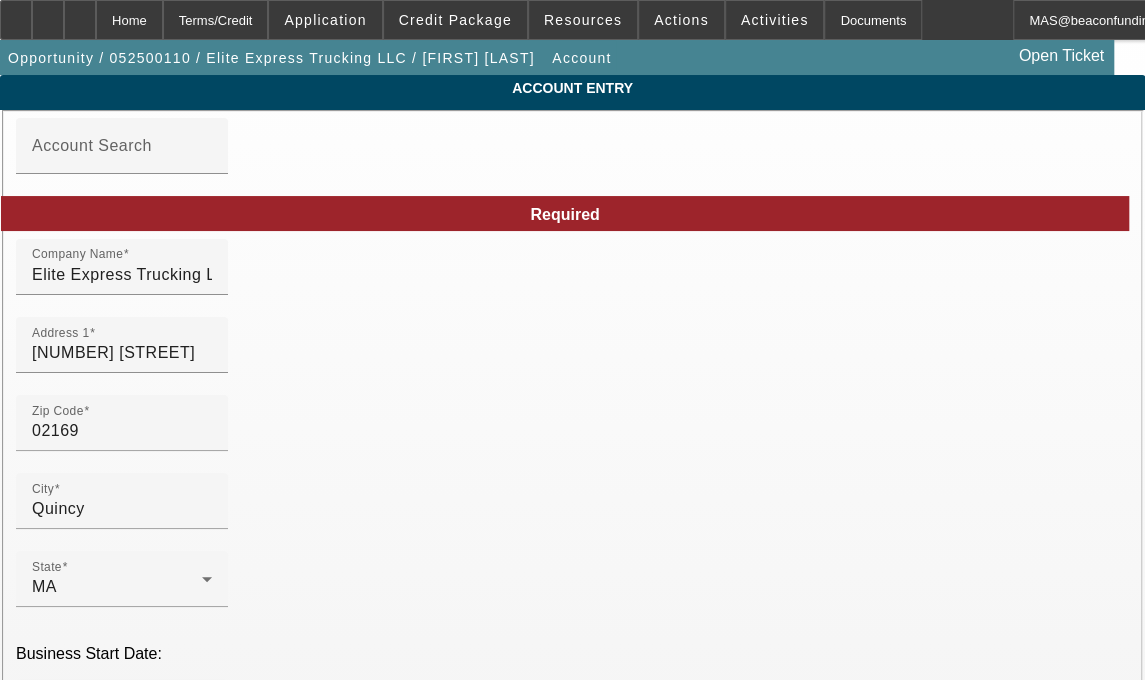 click on "County" at bounding box center (122, 1804) 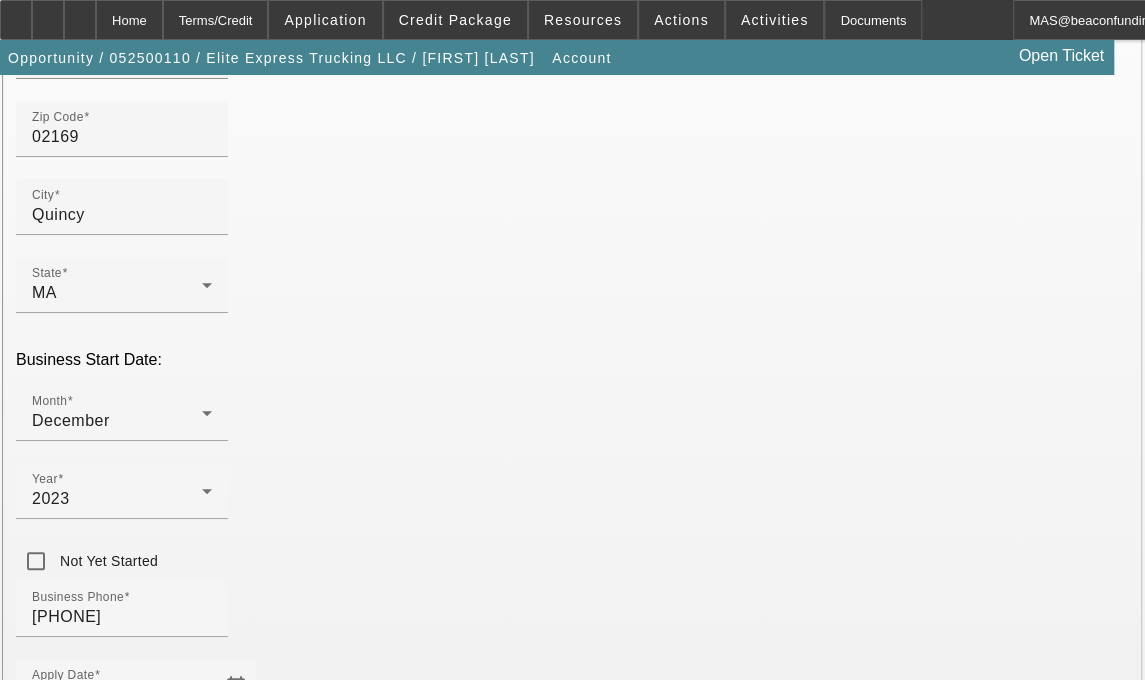 scroll, scrollTop: 296, scrollLeft: 0, axis: vertical 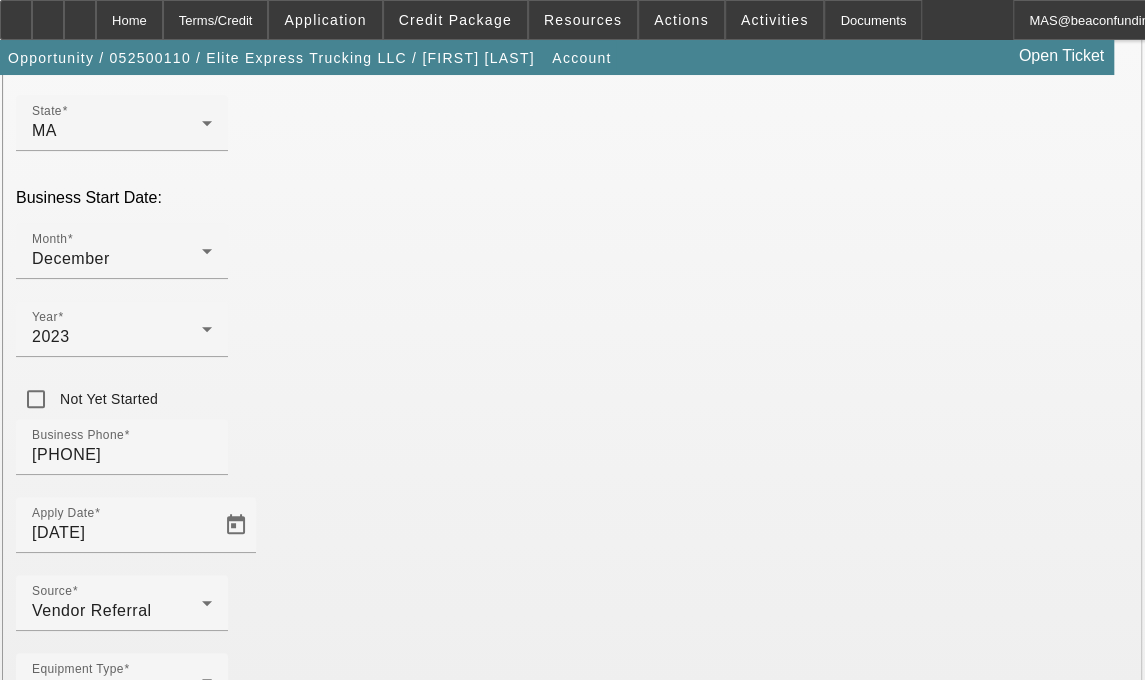 type on "[CITY]" 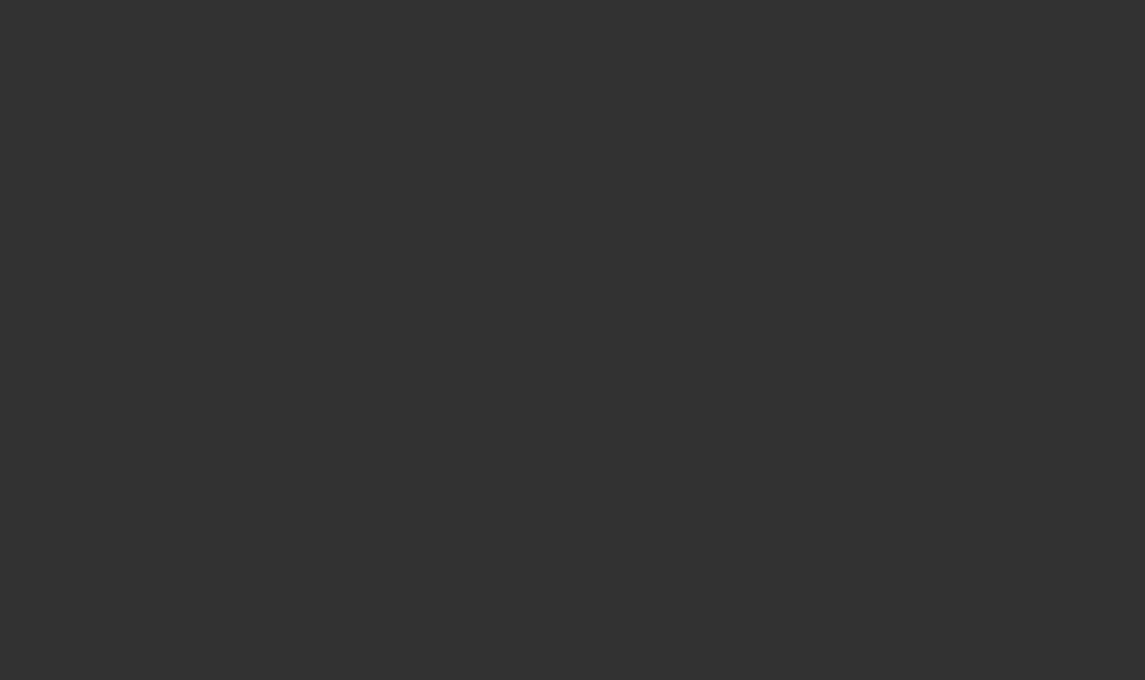 scroll, scrollTop: 0, scrollLeft: 0, axis: both 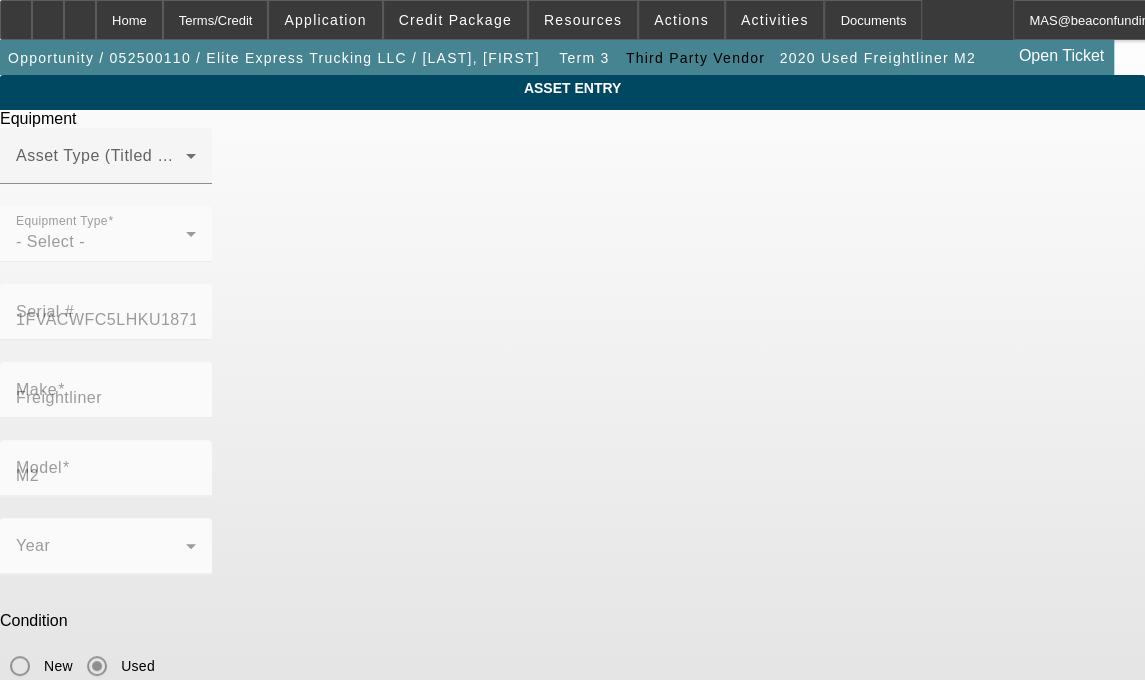 drag, startPoint x: 0, startPoint y: 0, endPoint x: 115, endPoint y: 389, distance: 405.6427 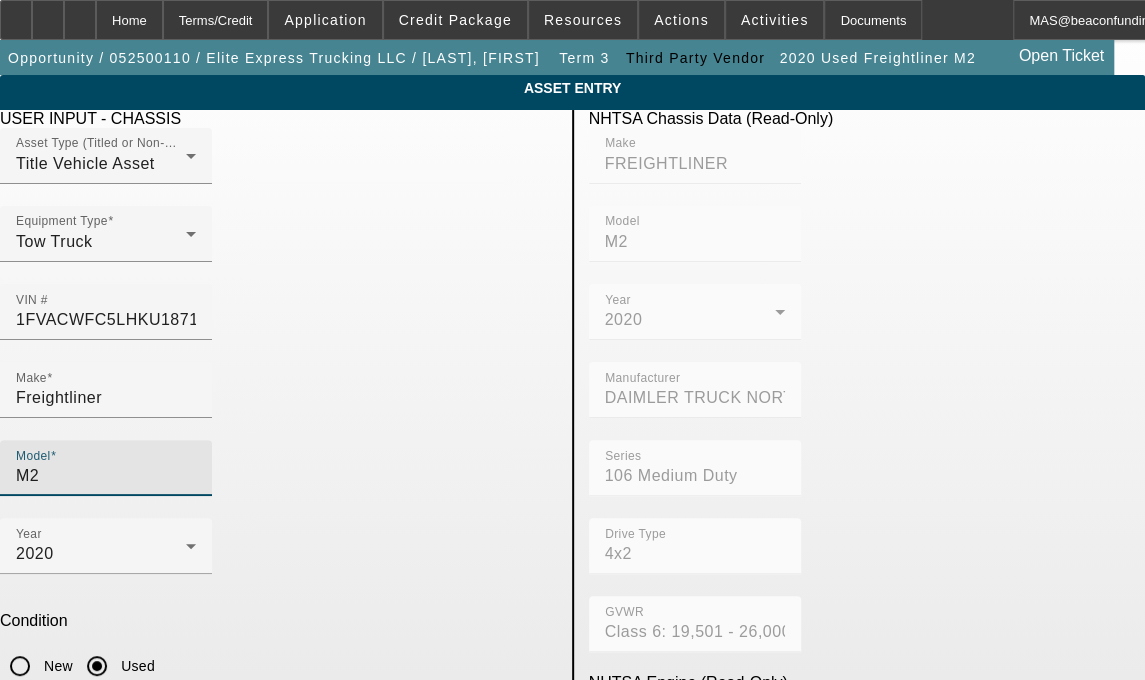 click on "M2" at bounding box center [106, 476] 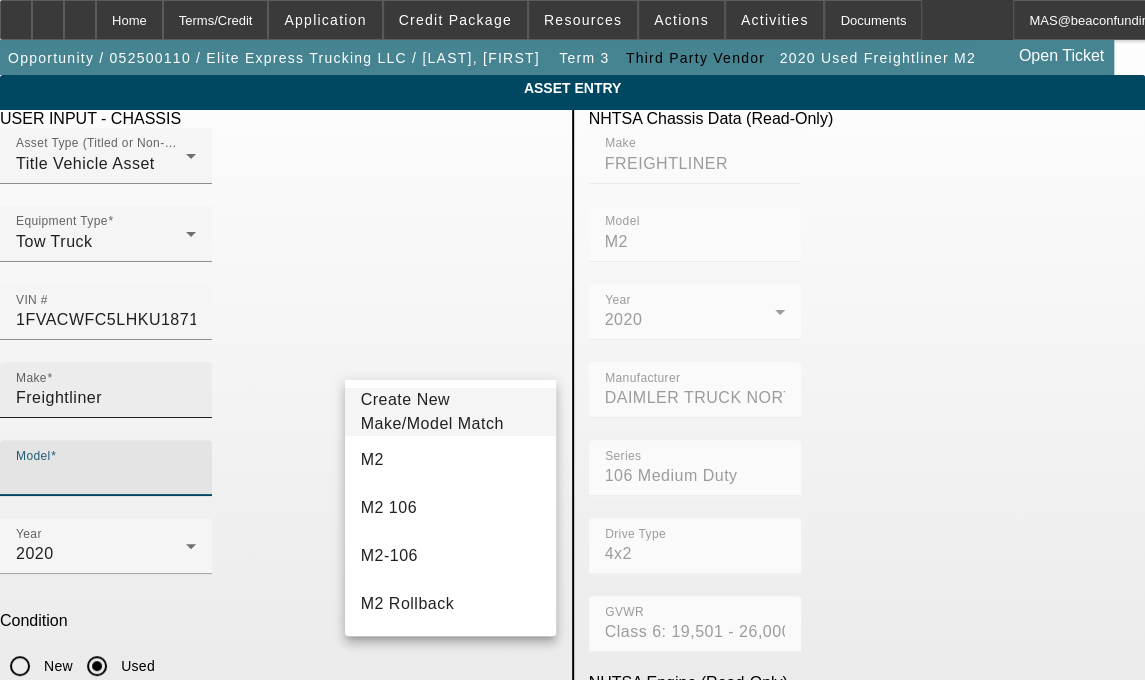 type 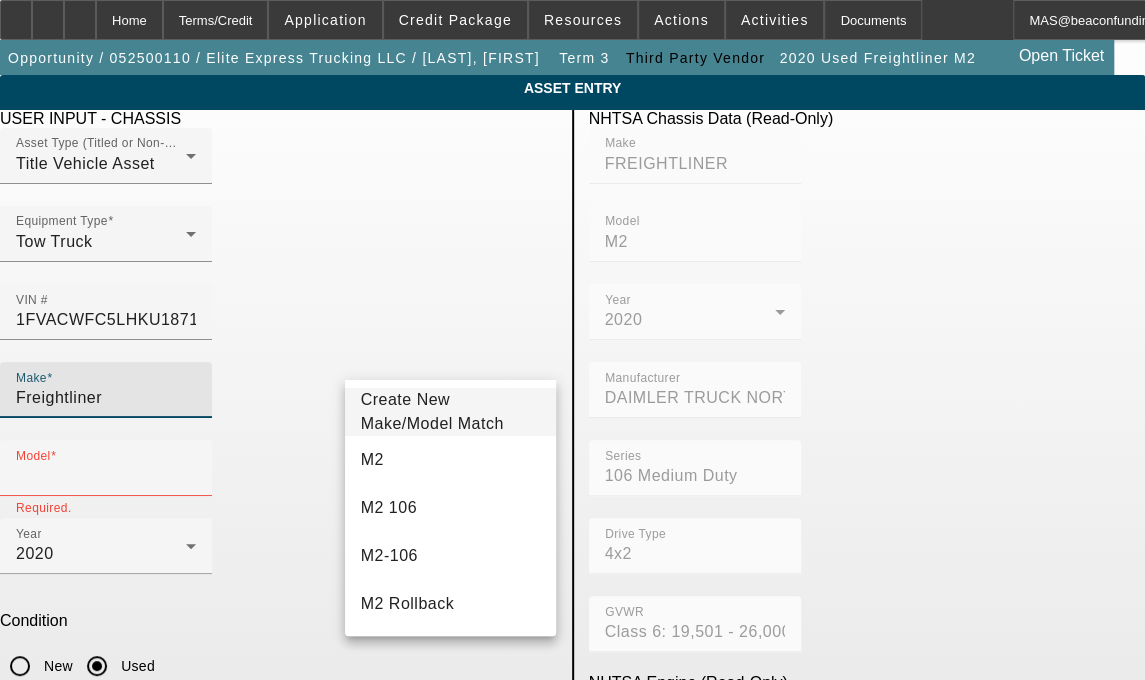 click on "Freightliner" at bounding box center (106, 398) 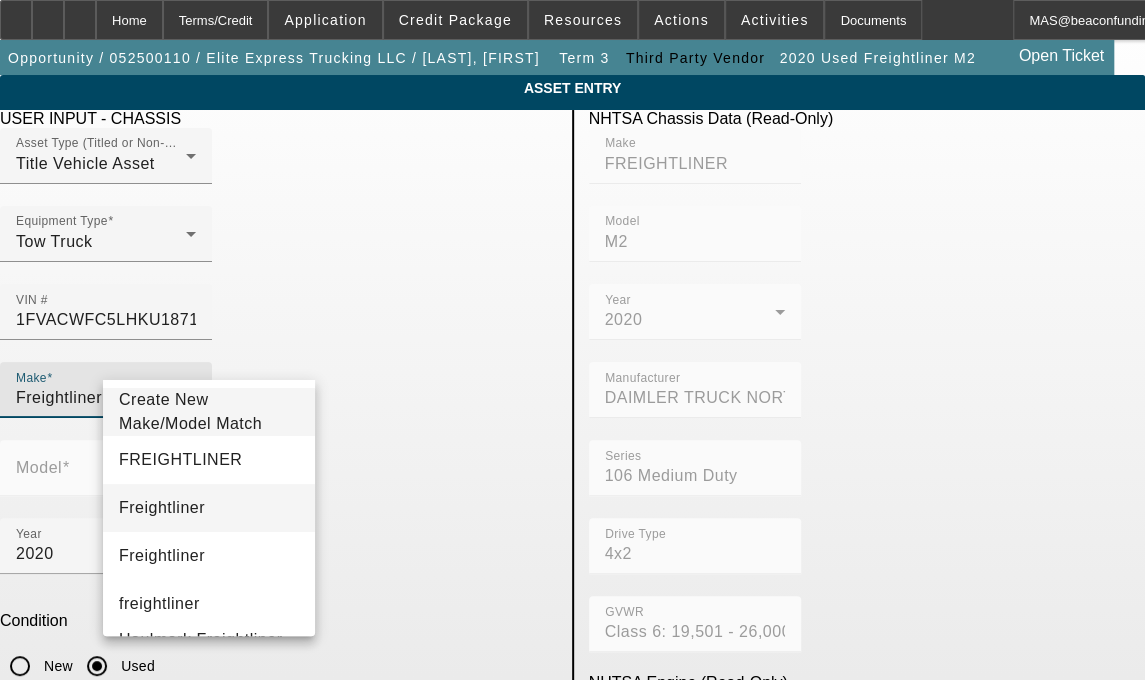 type on "Freightliner" 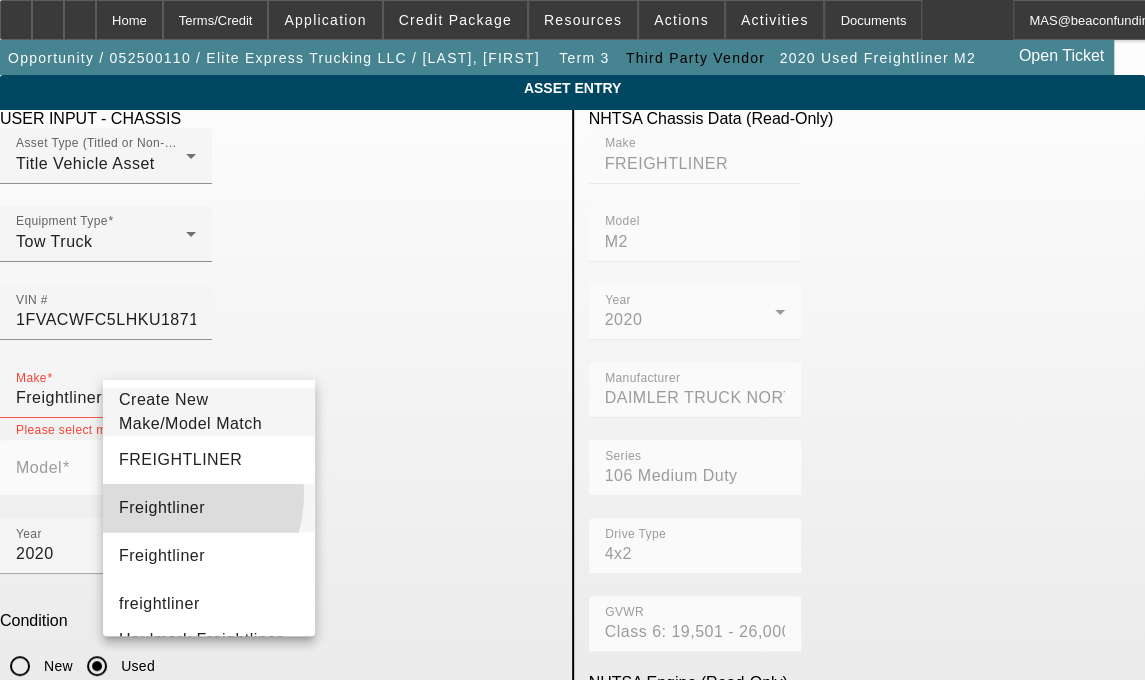 click on "Freightliner" at bounding box center [209, 508] 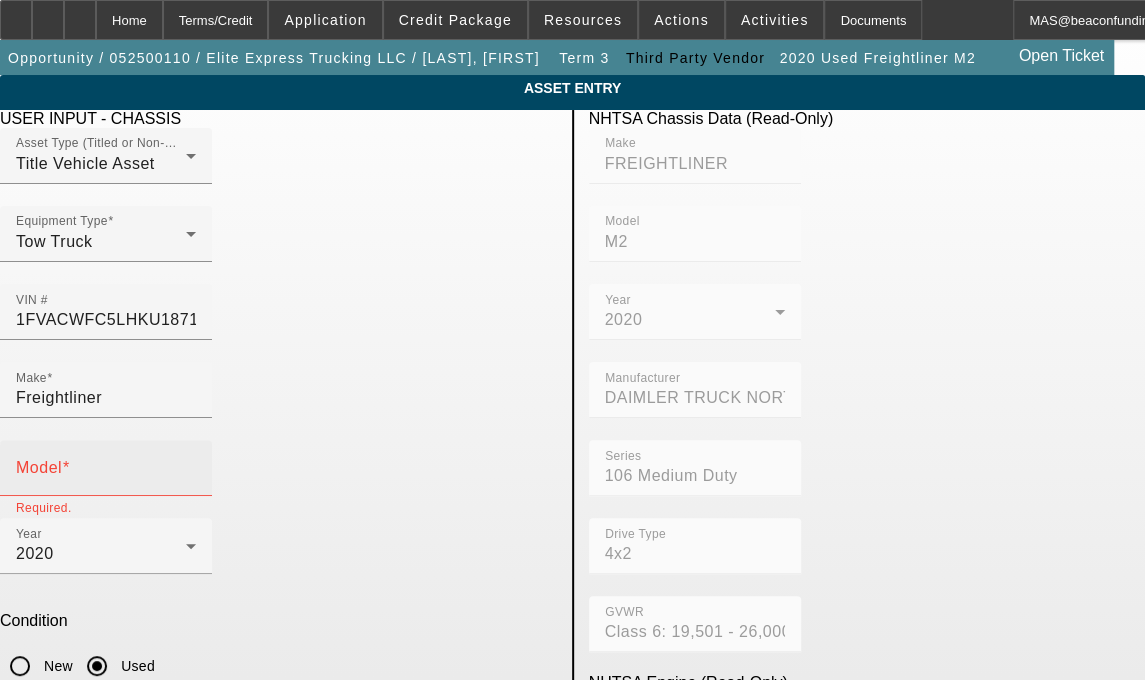 click on "Model" at bounding box center [39, 467] 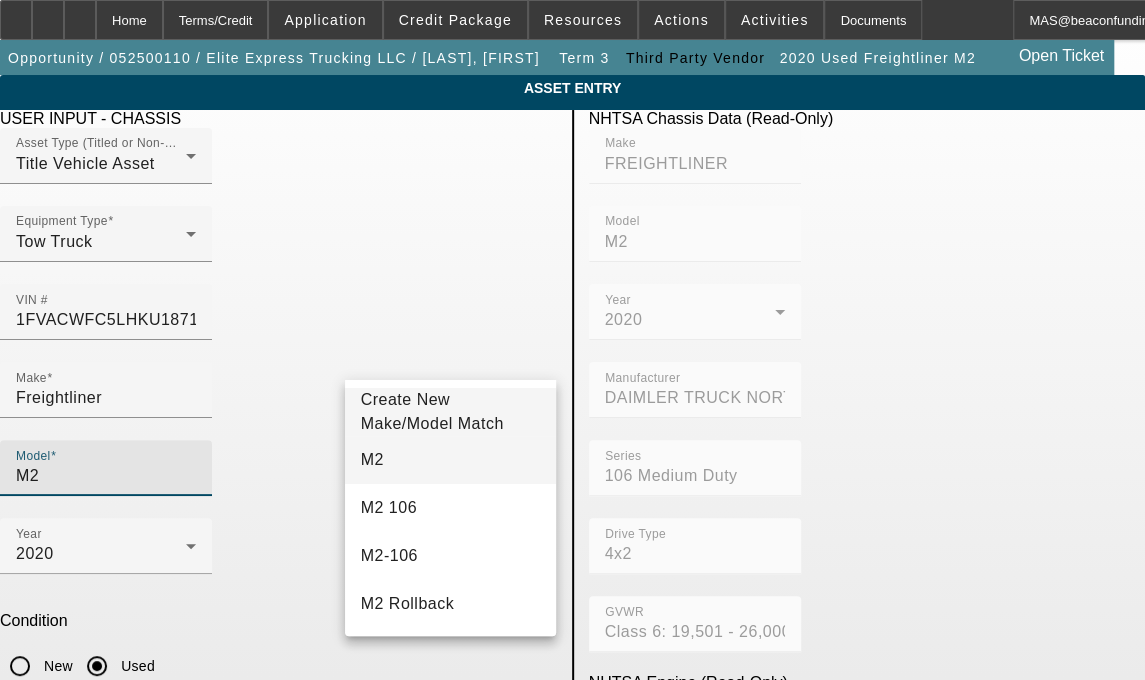 type on "M2" 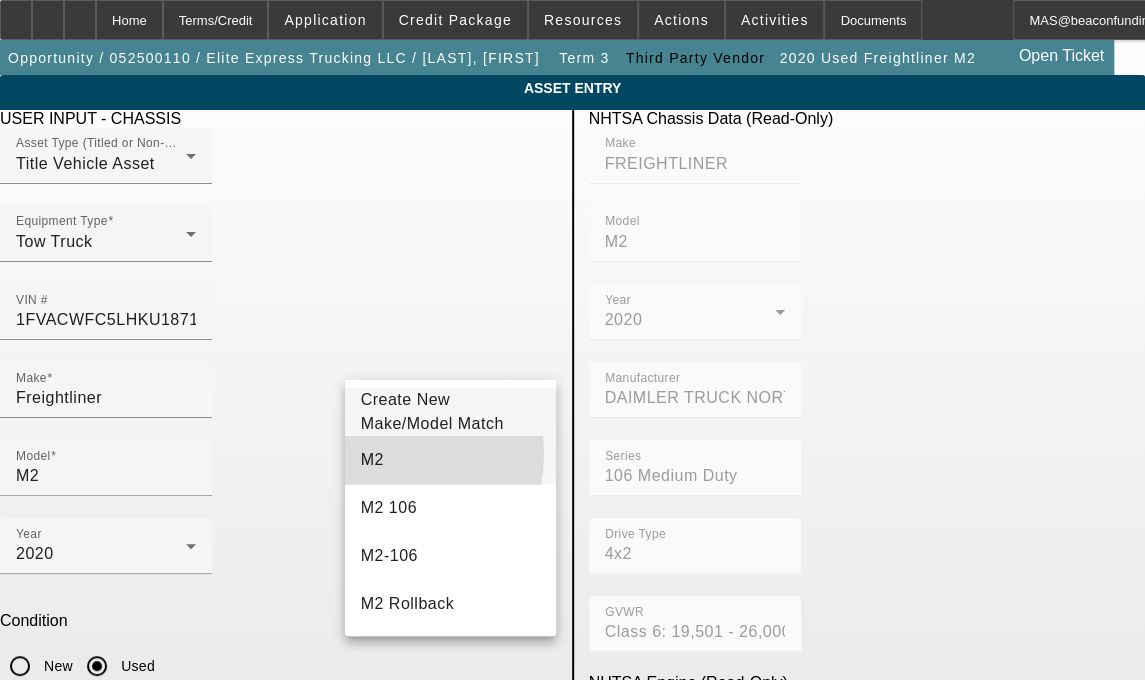 click on "M2" at bounding box center (372, 459) 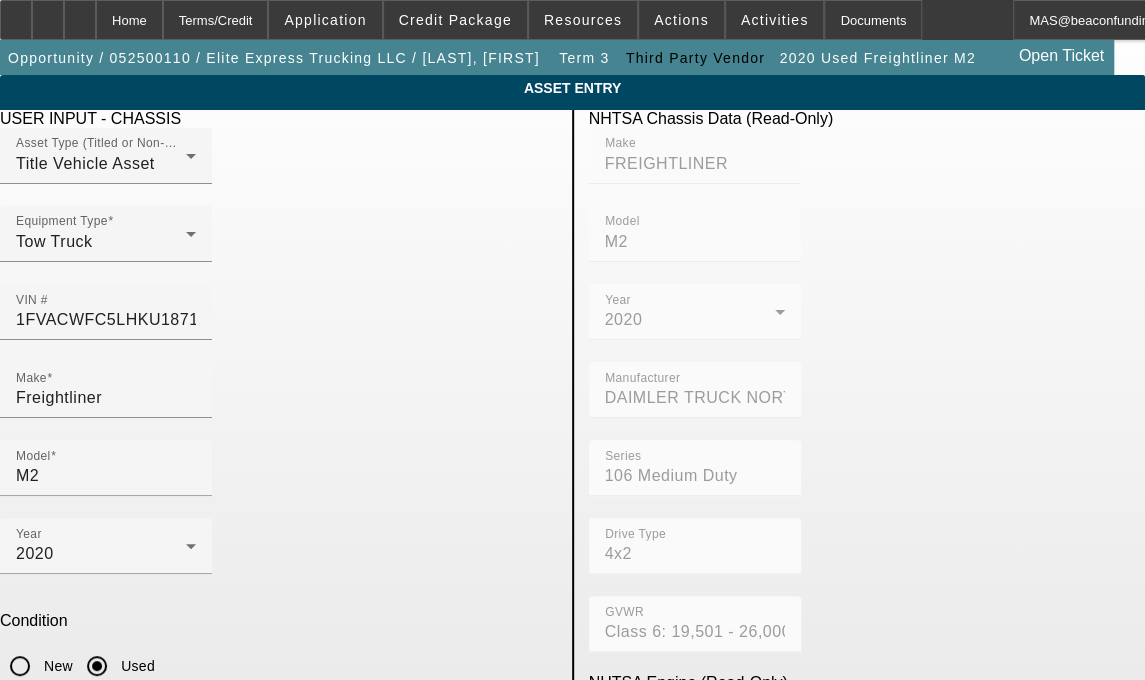 drag, startPoint x: 230, startPoint y: 601, endPoint x: 36, endPoint y: 613, distance: 194.37077 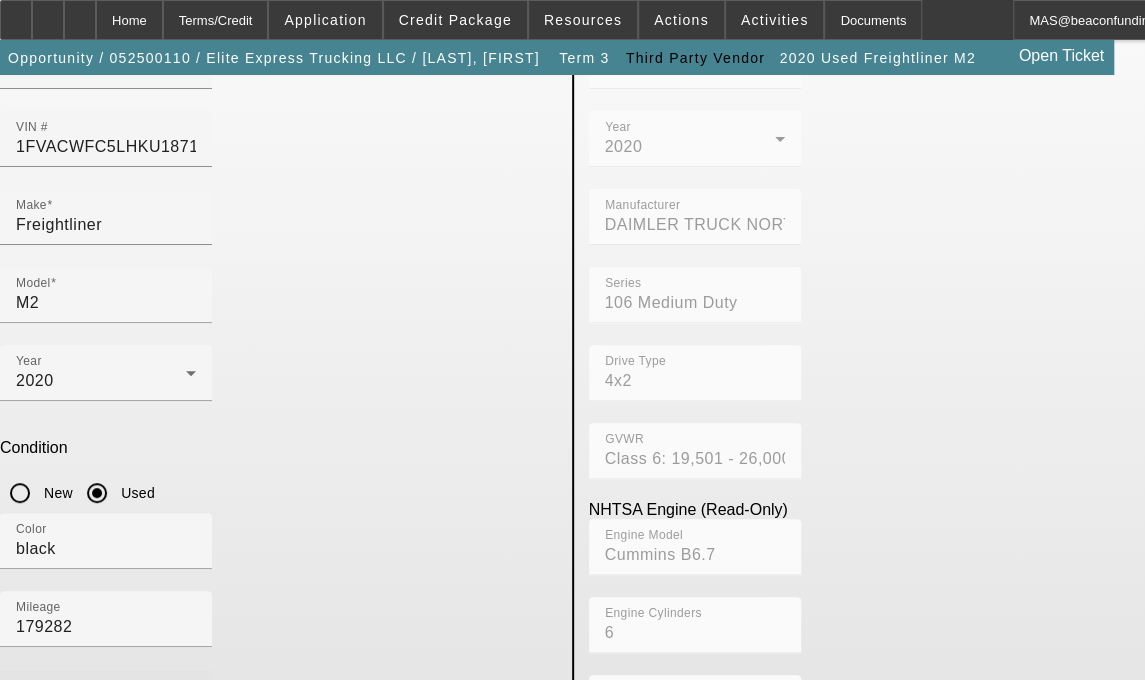 scroll, scrollTop: 194, scrollLeft: 0, axis: vertical 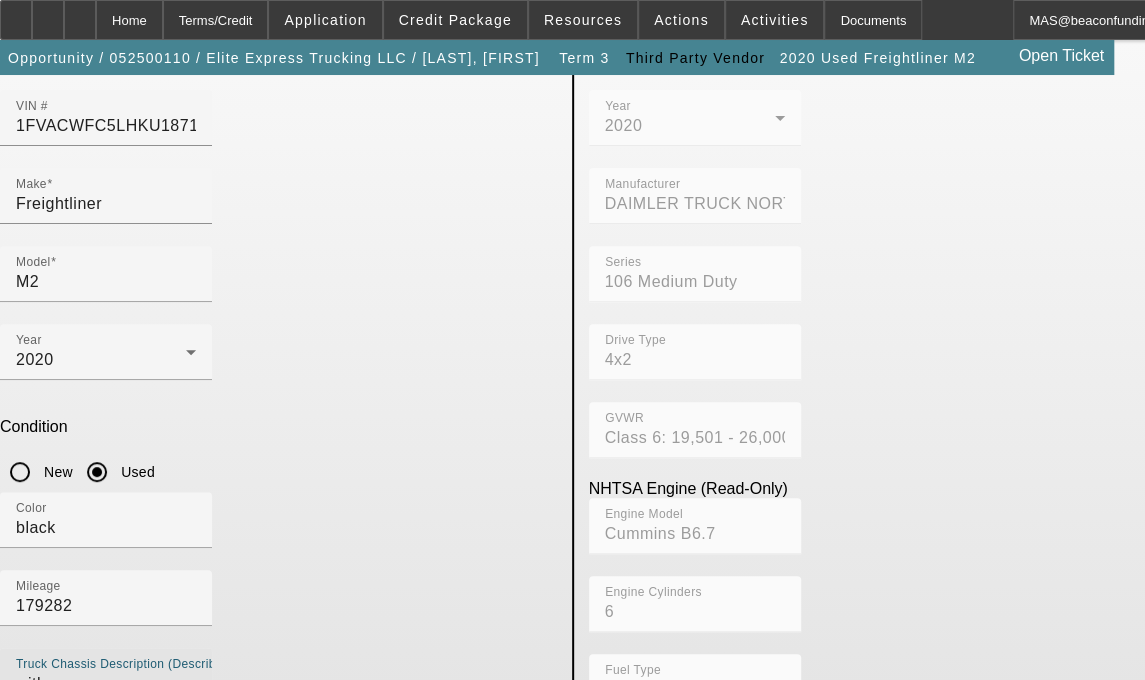 type on "with:" 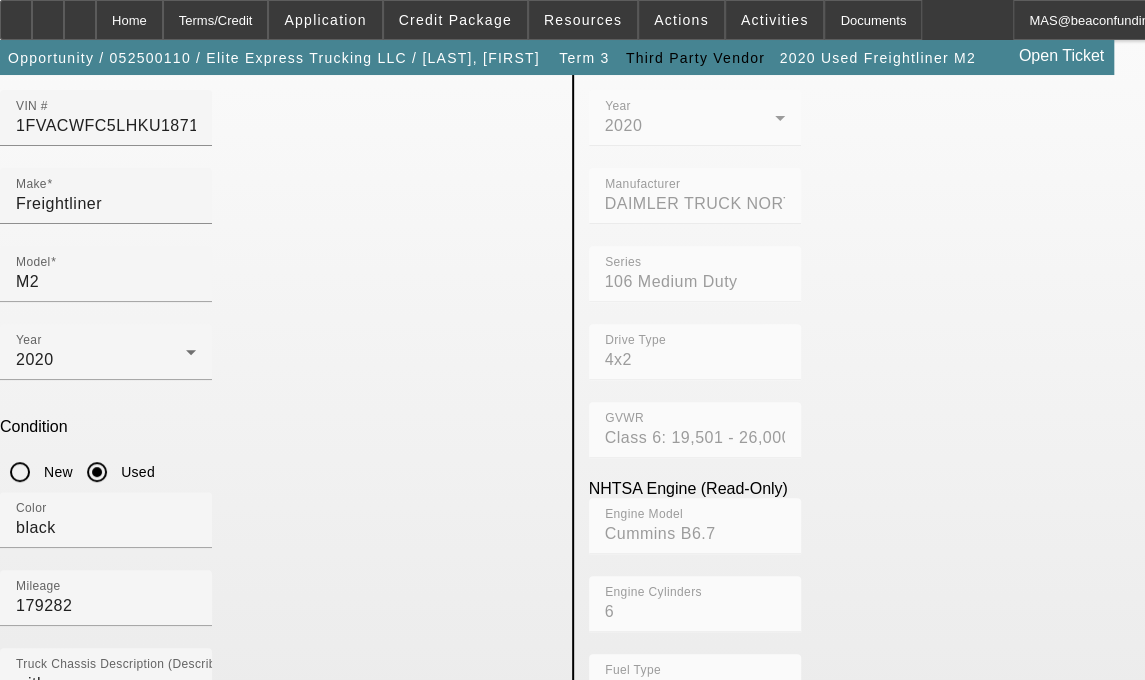 click on "Make" at bounding box center (106, 839) 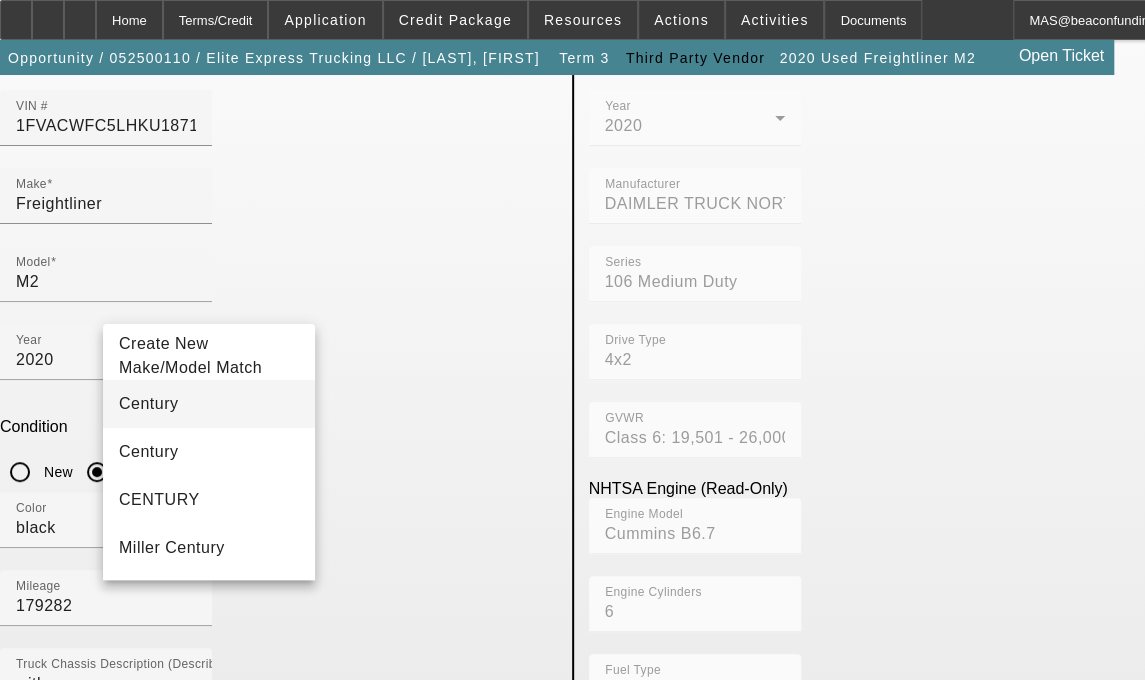 type on "Century" 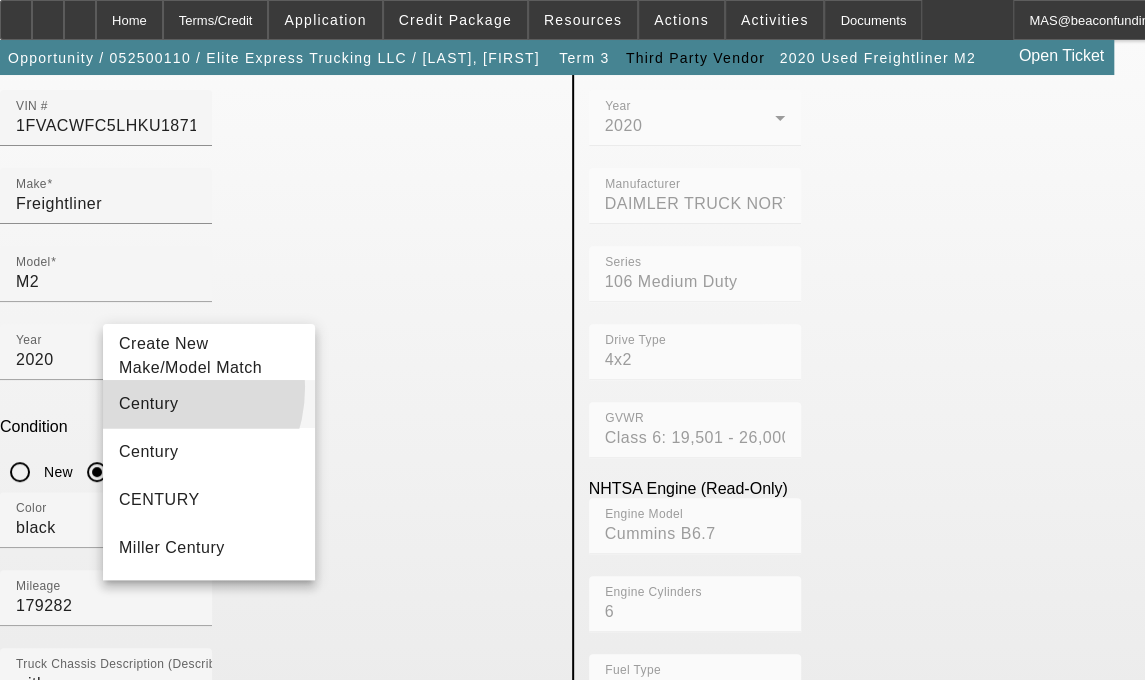 click on "Century" at bounding box center (209, 404) 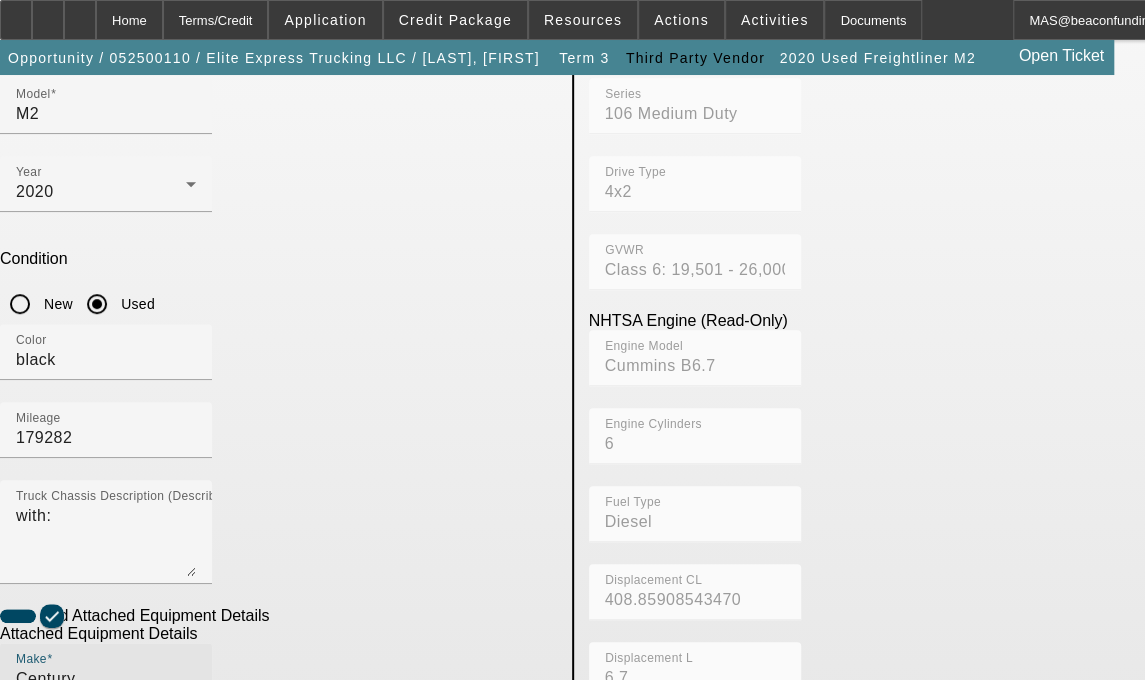 scroll, scrollTop: 363, scrollLeft: 0, axis: vertical 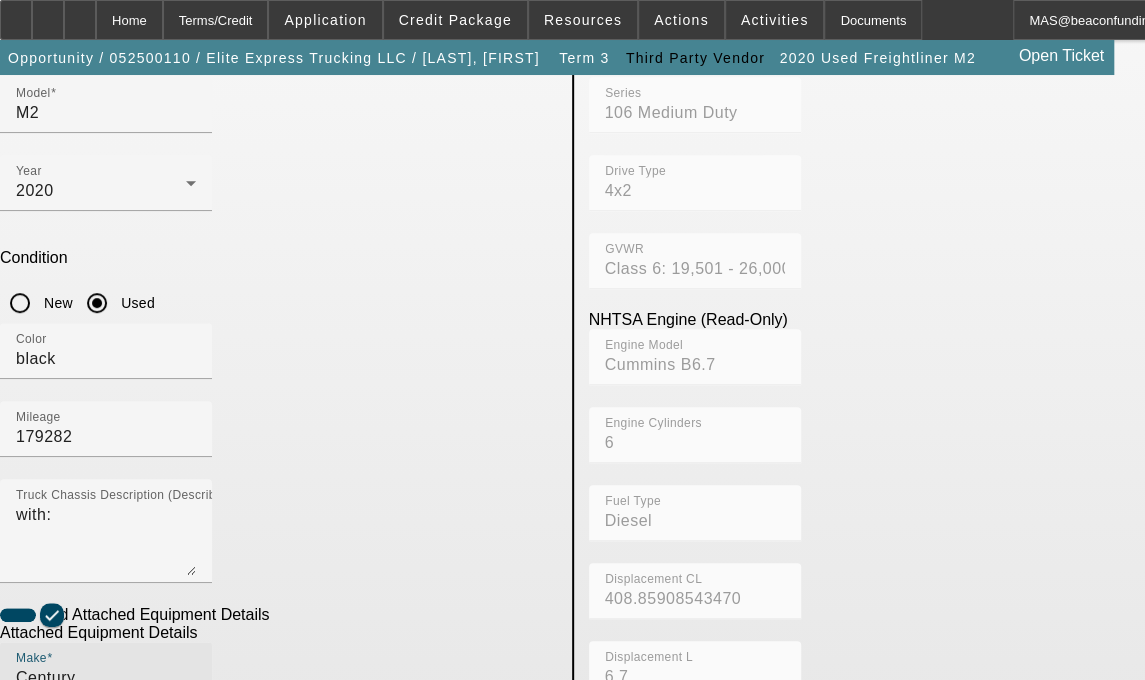 drag, startPoint x: 394, startPoint y: 454, endPoint x: 398, endPoint y: 444, distance: 10.770329 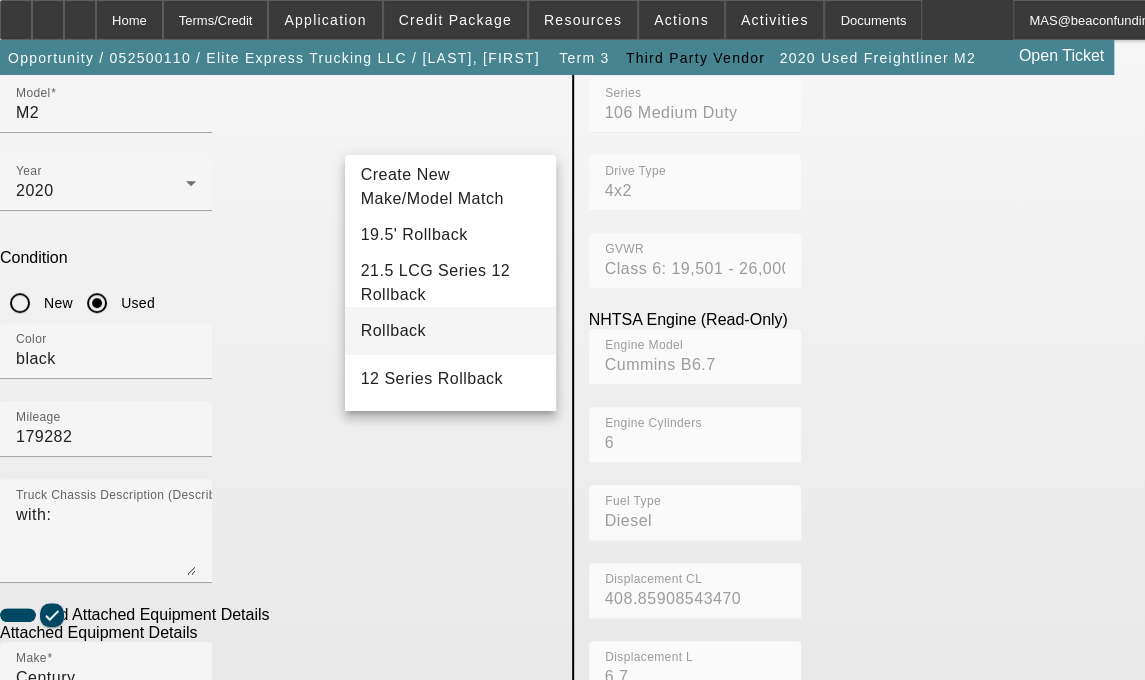 type on "Rollback" 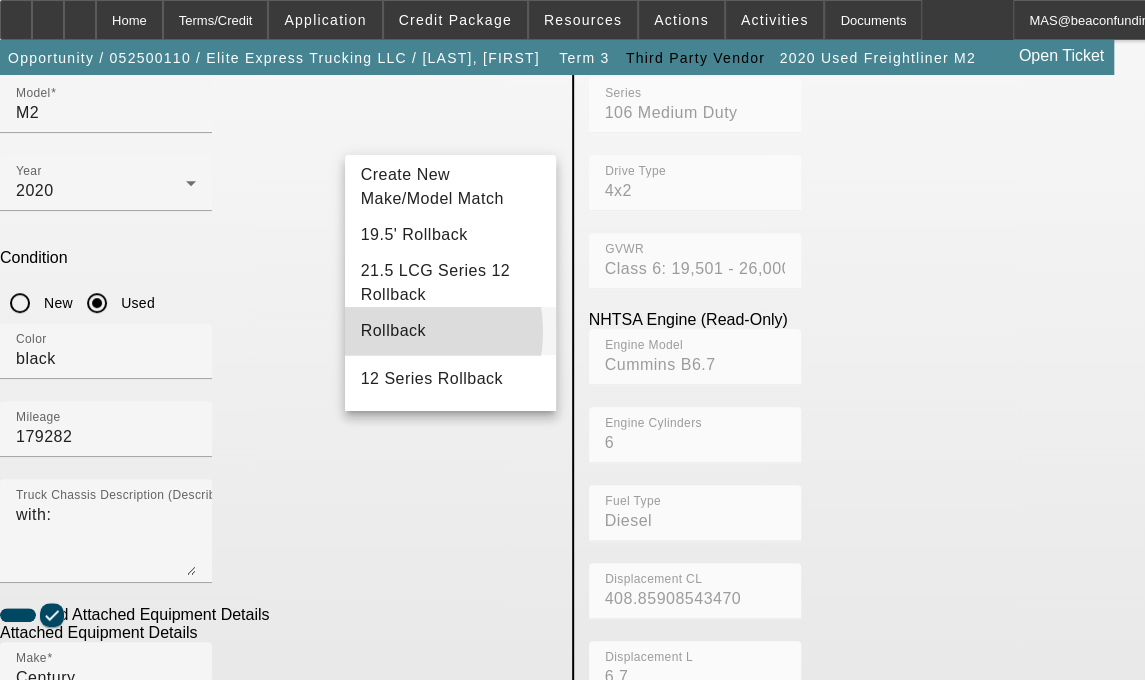 click on "Rollback" at bounding box center (393, 330) 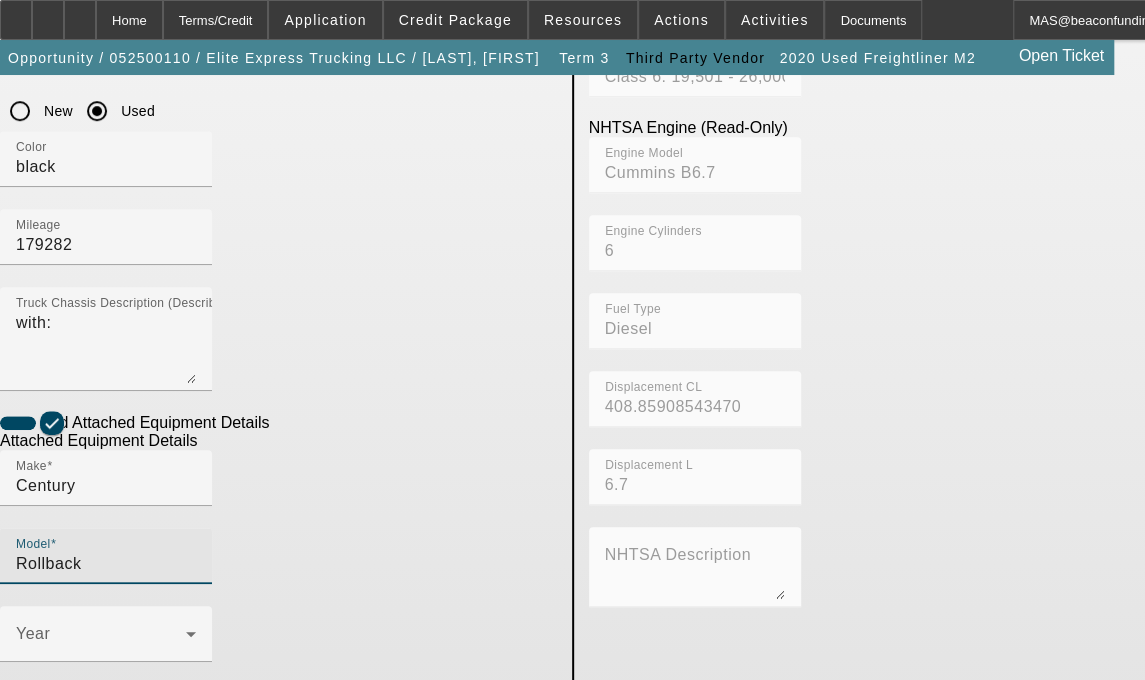 scroll, scrollTop: 587, scrollLeft: 0, axis: vertical 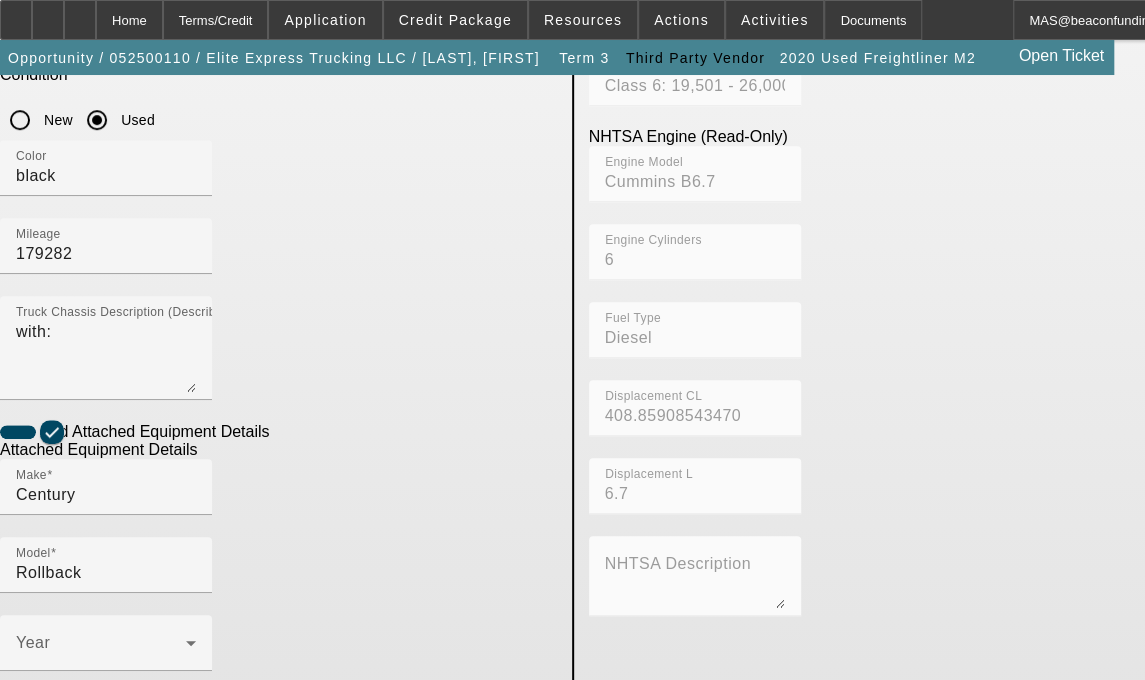 click on "Truck Equip. Description (Describe the equipment on the back of the chassis)" at bounding box center [308, 896] 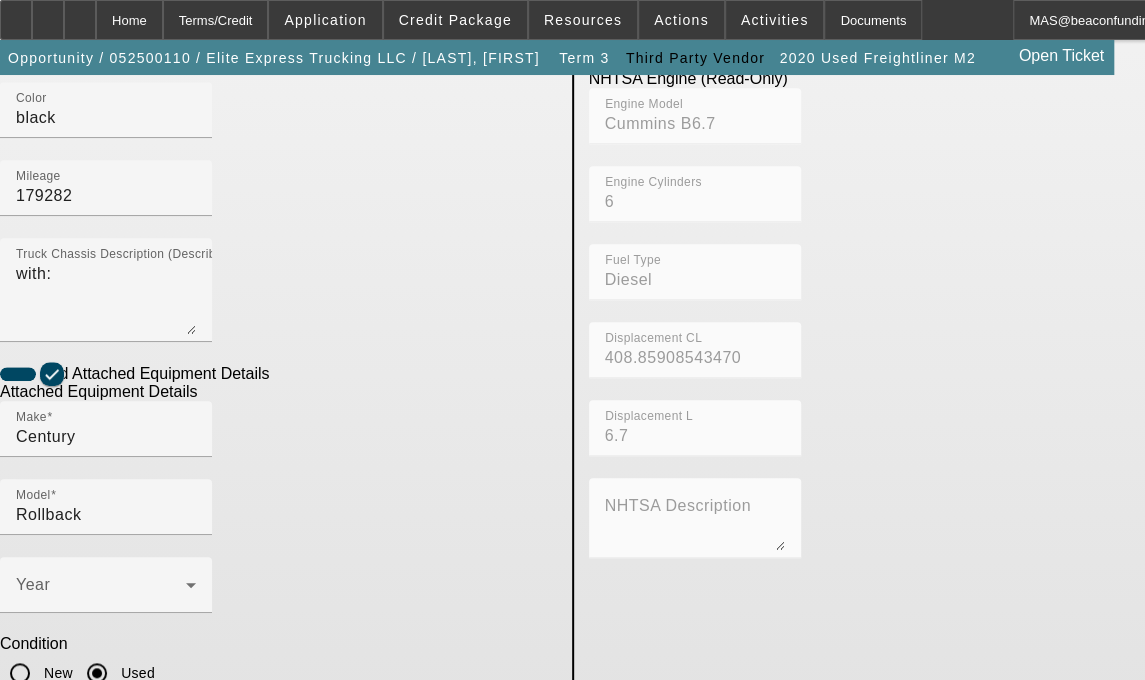 type on "includes all options, accessories and attachments" 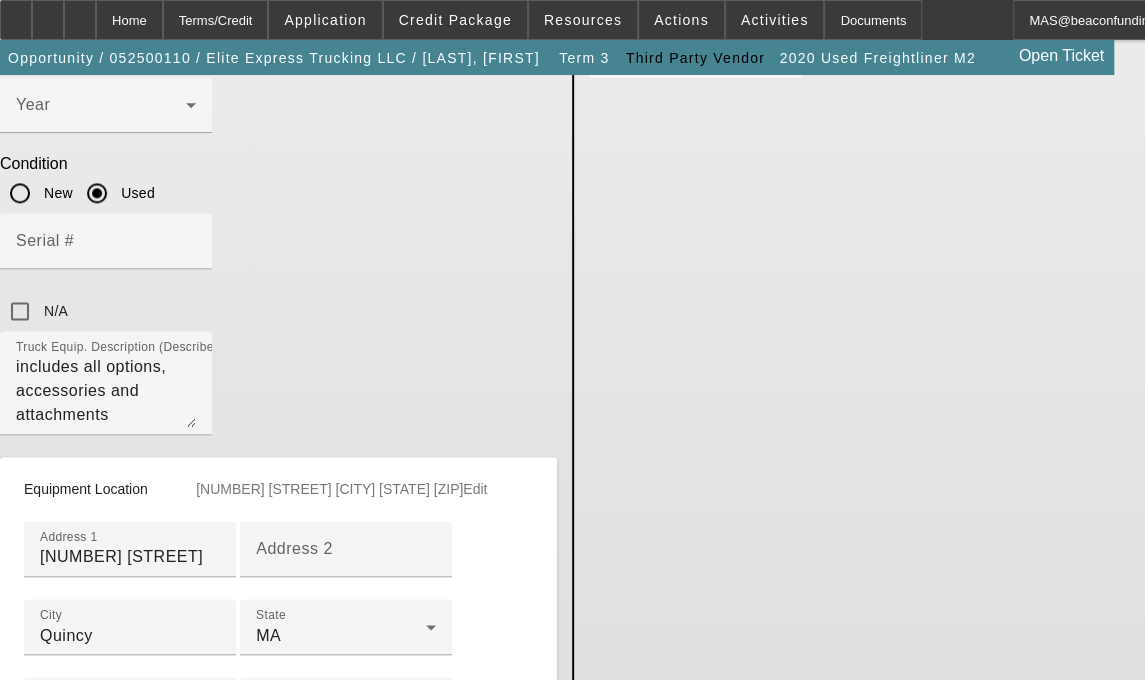 scroll, scrollTop: 1082, scrollLeft: 0, axis: vertical 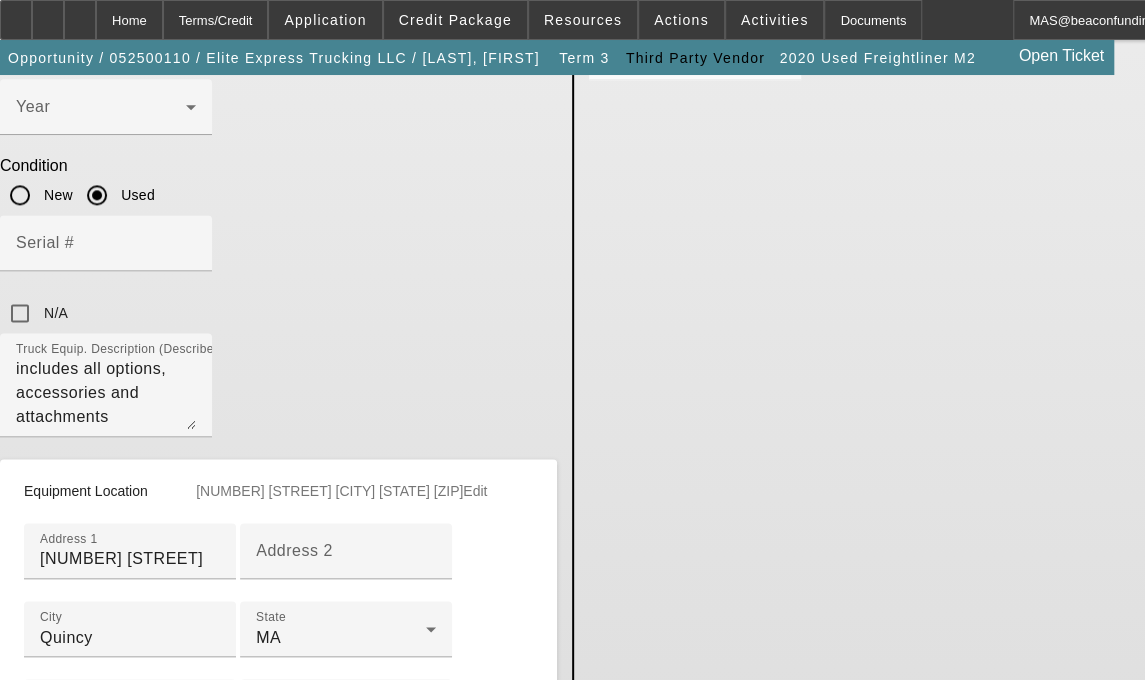 click on "County" at bounding box center [346, 551] 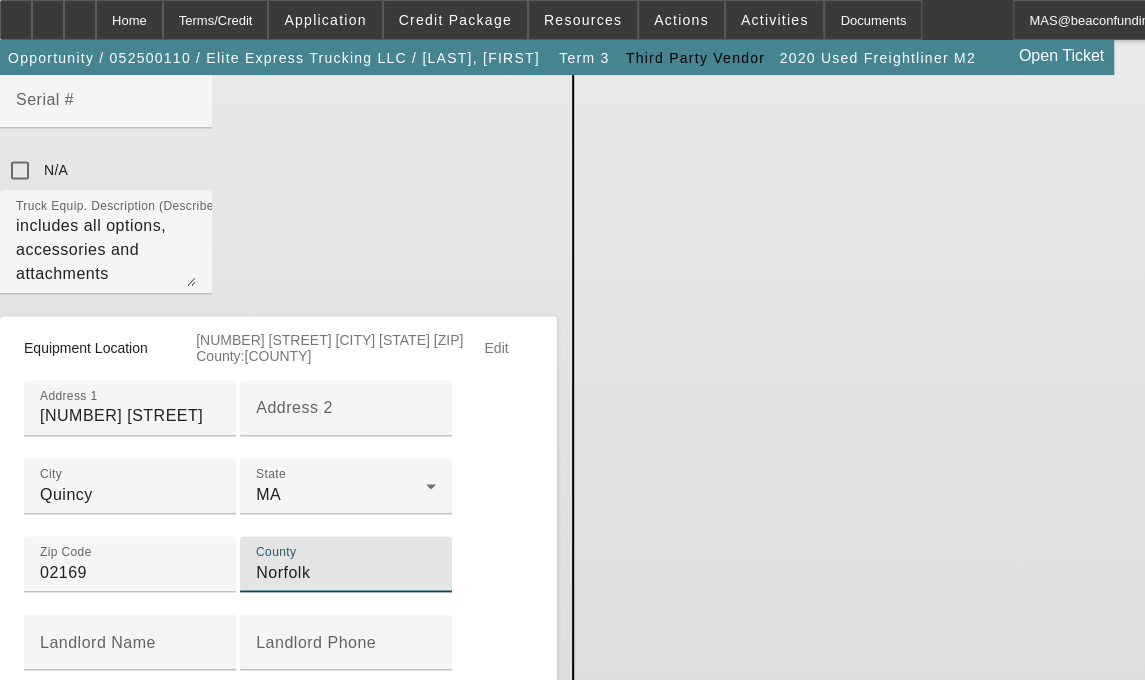 scroll, scrollTop: 1286, scrollLeft: 0, axis: vertical 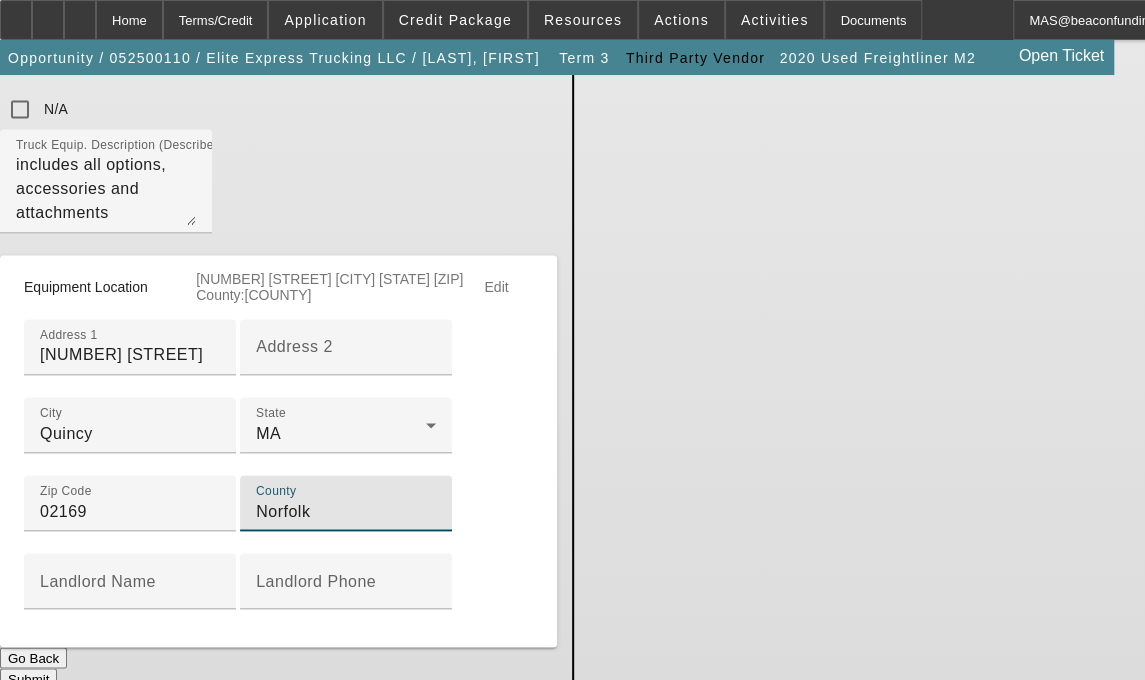 type on "Norfolk" 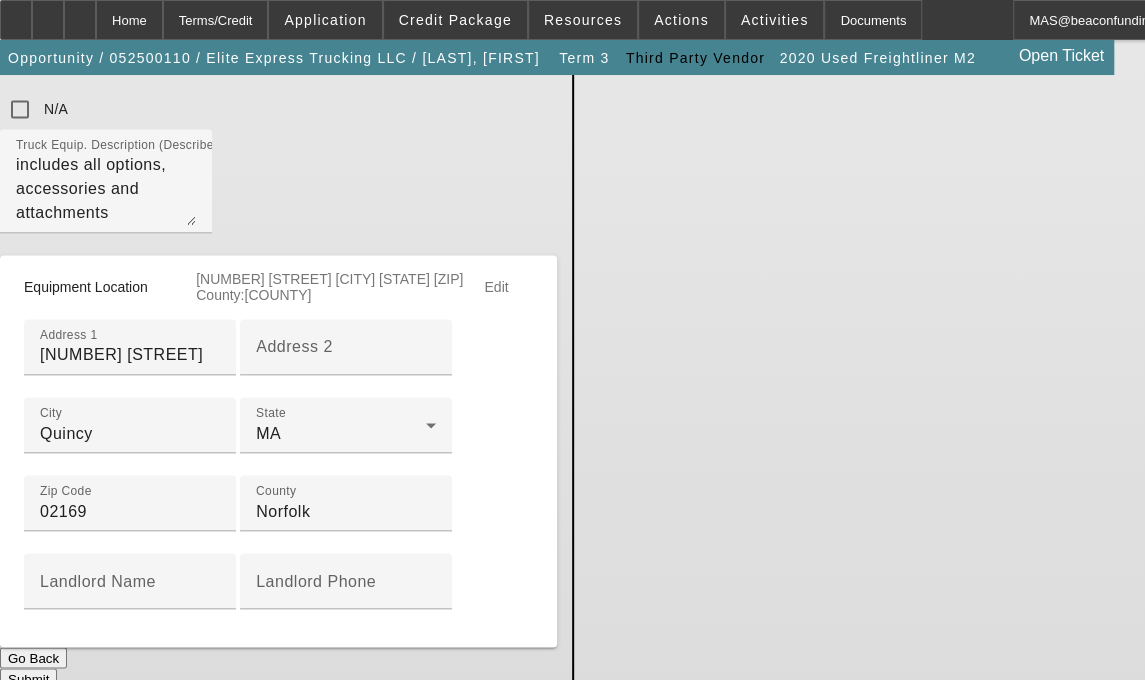 click on "Submit" at bounding box center (28, 678) 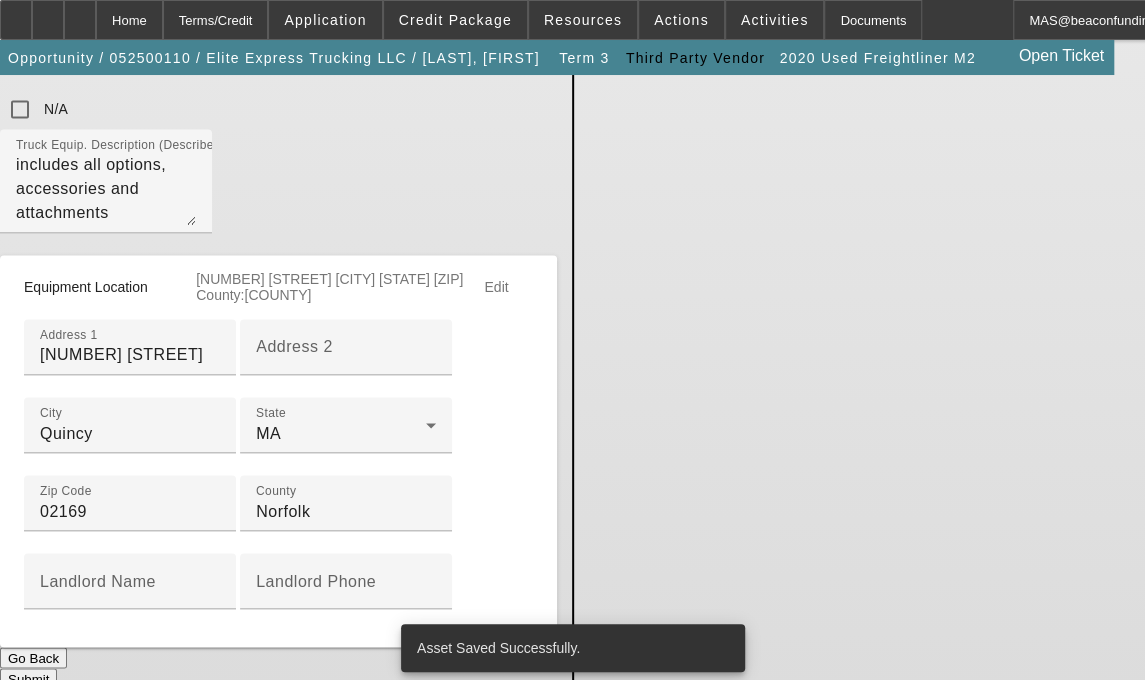 scroll, scrollTop: 0, scrollLeft: 0, axis: both 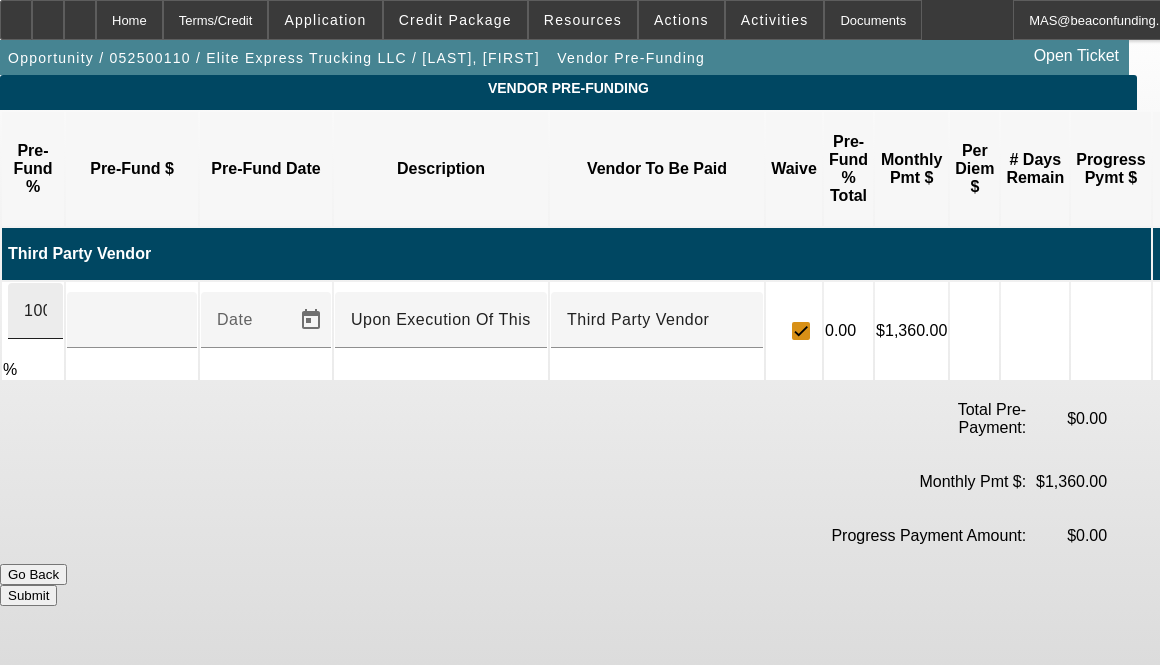click on "100" at bounding box center [35, 311] 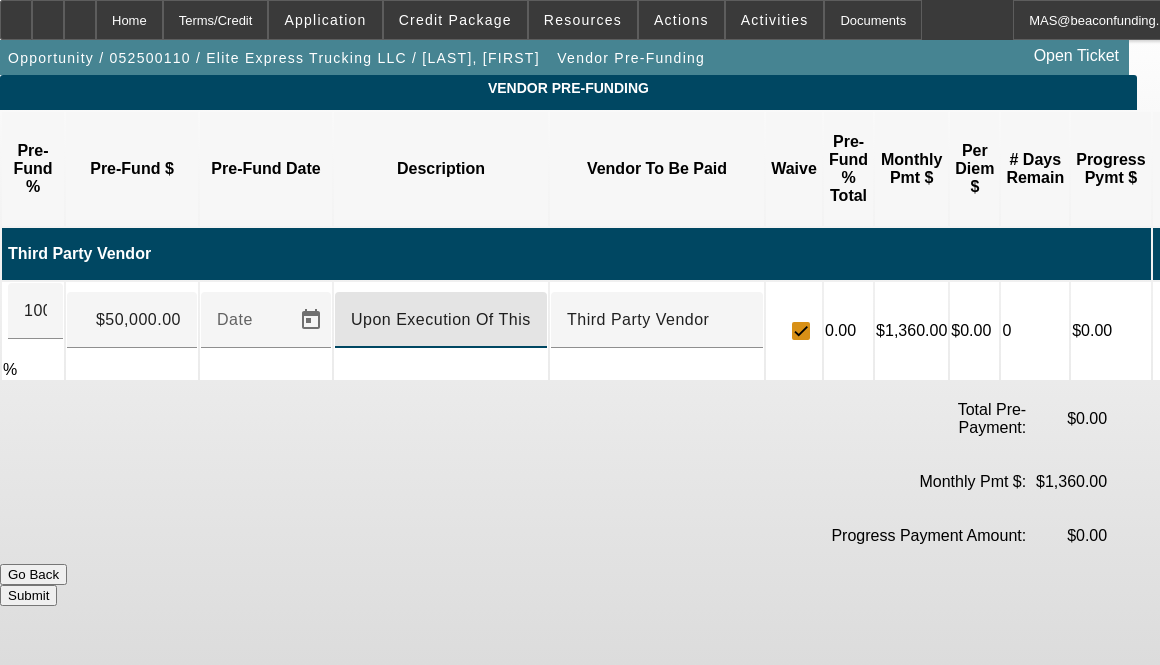 click on "Upon Execution Of This Agreement" at bounding box center [441, 320] 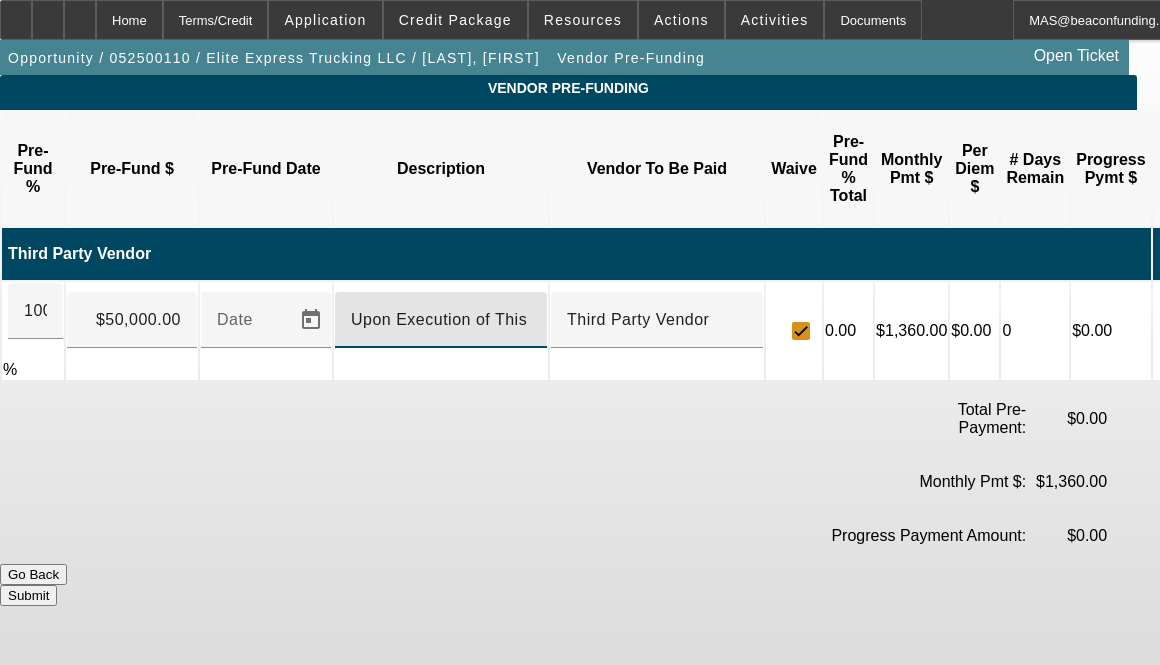 type on "Upon Execution of This Agreement" 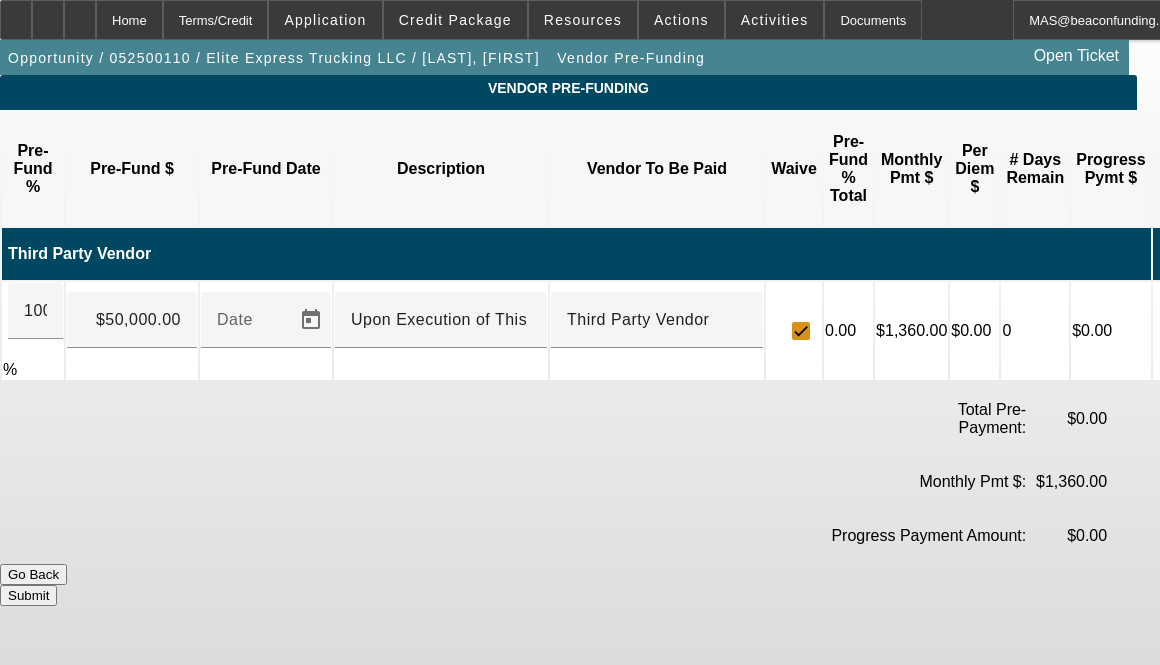click on "Submit" at bounding box center (28, 595) 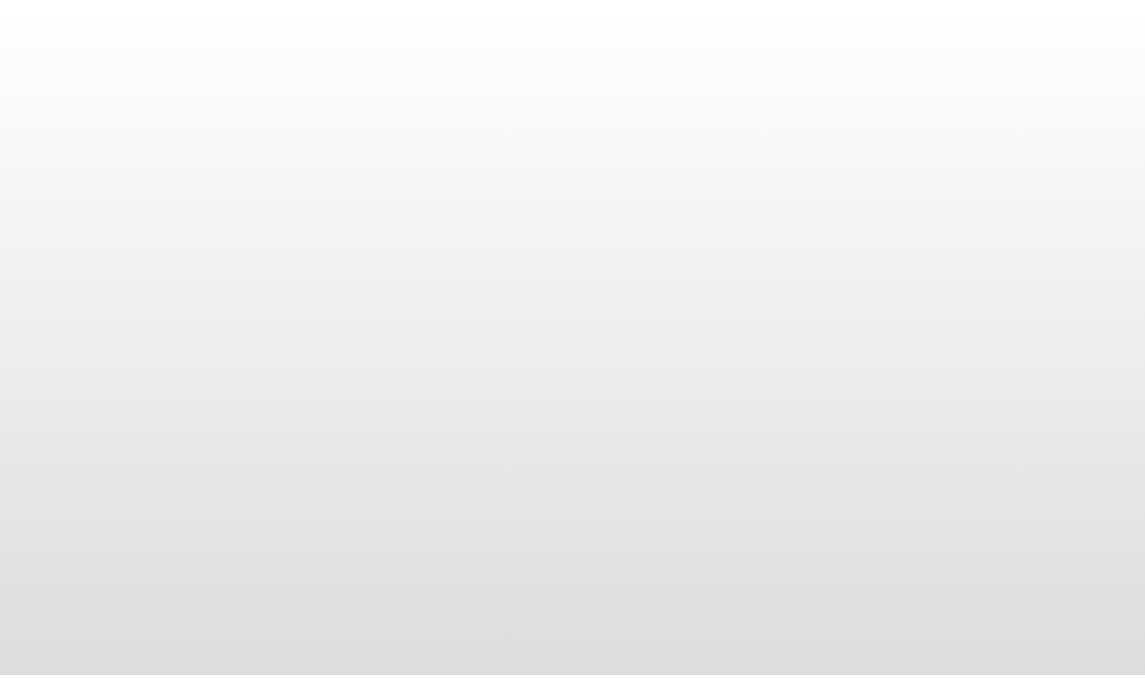 scroll, scrollTop: 0, scrollLeft: 0, axis: both 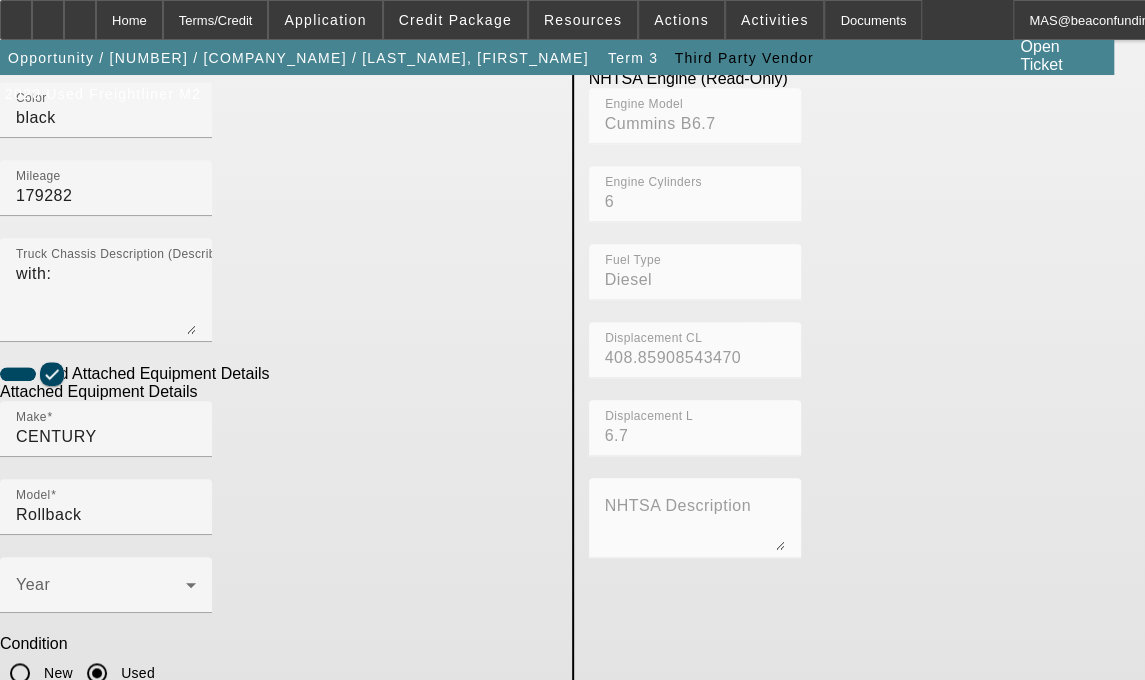 click on "Edit" at bounding box center (496, 961) 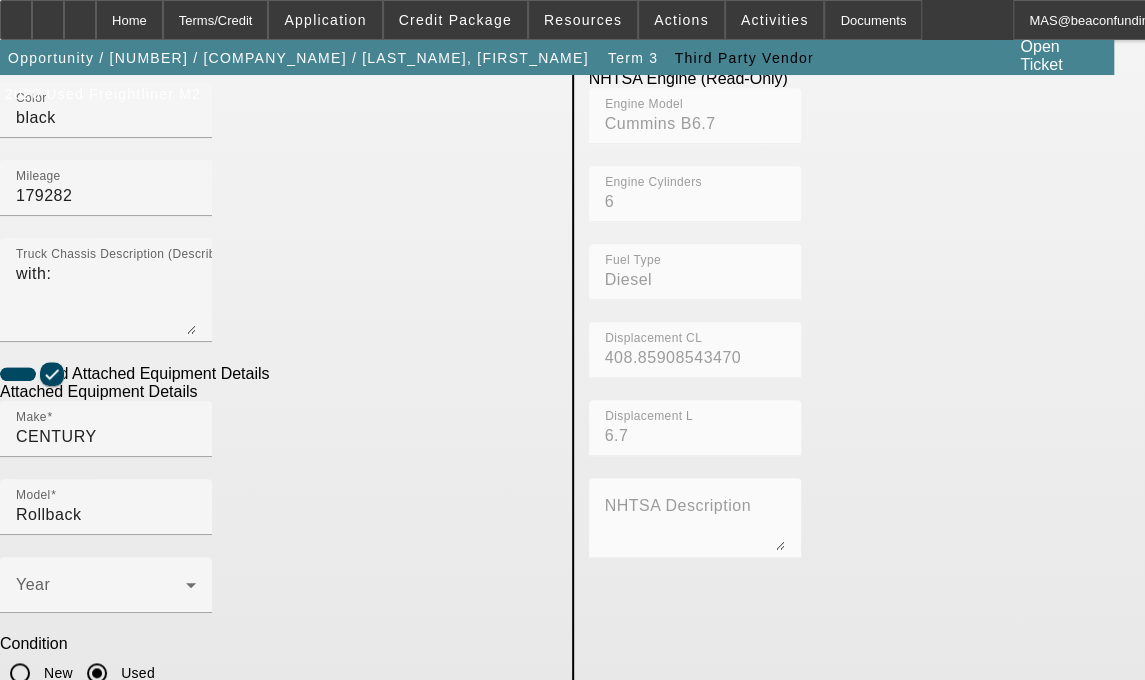 drag, startPoint x: 236, startPoint y: 645, endPoint x: 44, endPoint y: 660, distance: 192.58505 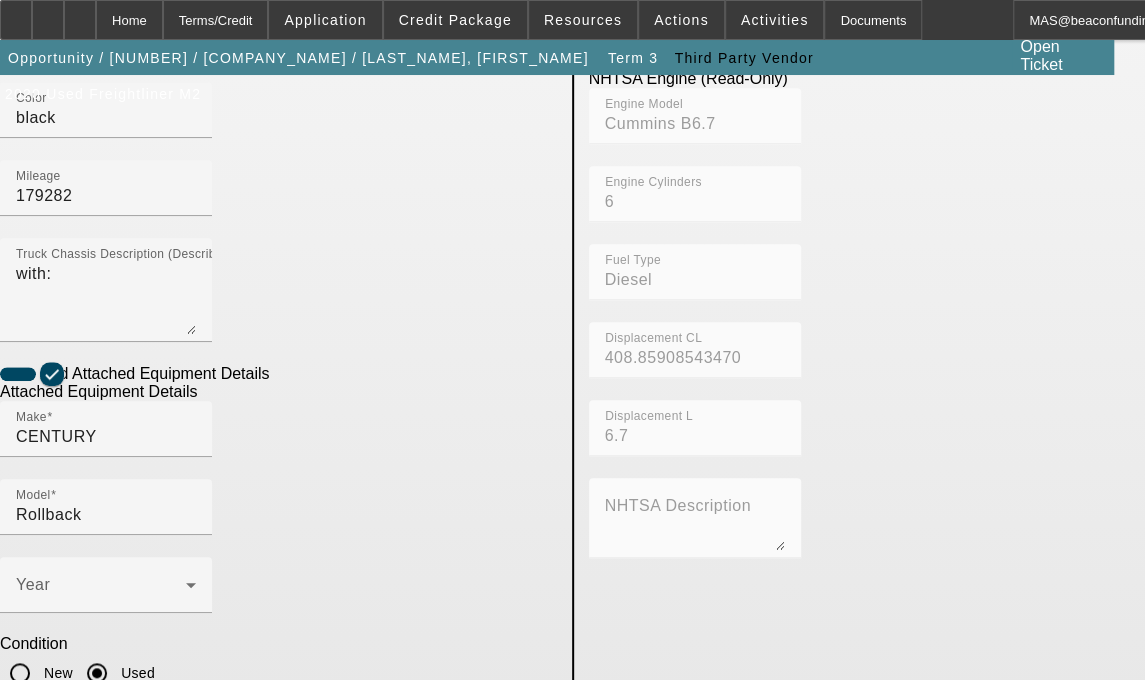 type on "[NUMBER] [STREET]" 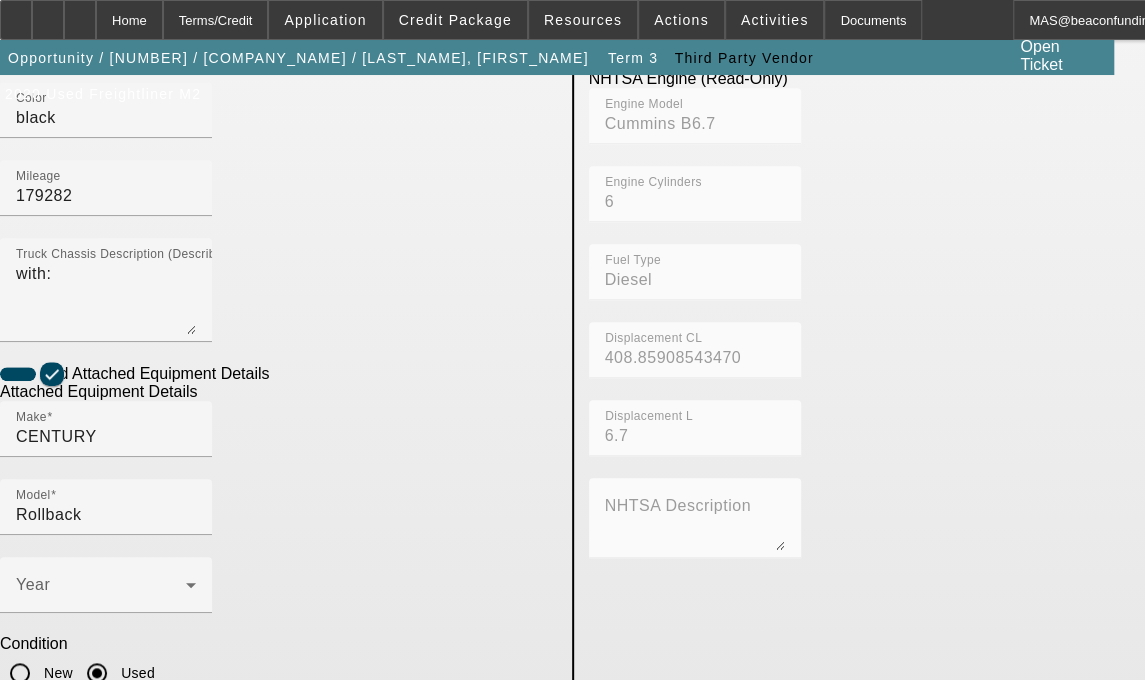scroll, scrollTop: 995, scrollLeft: 0, axis: vertical 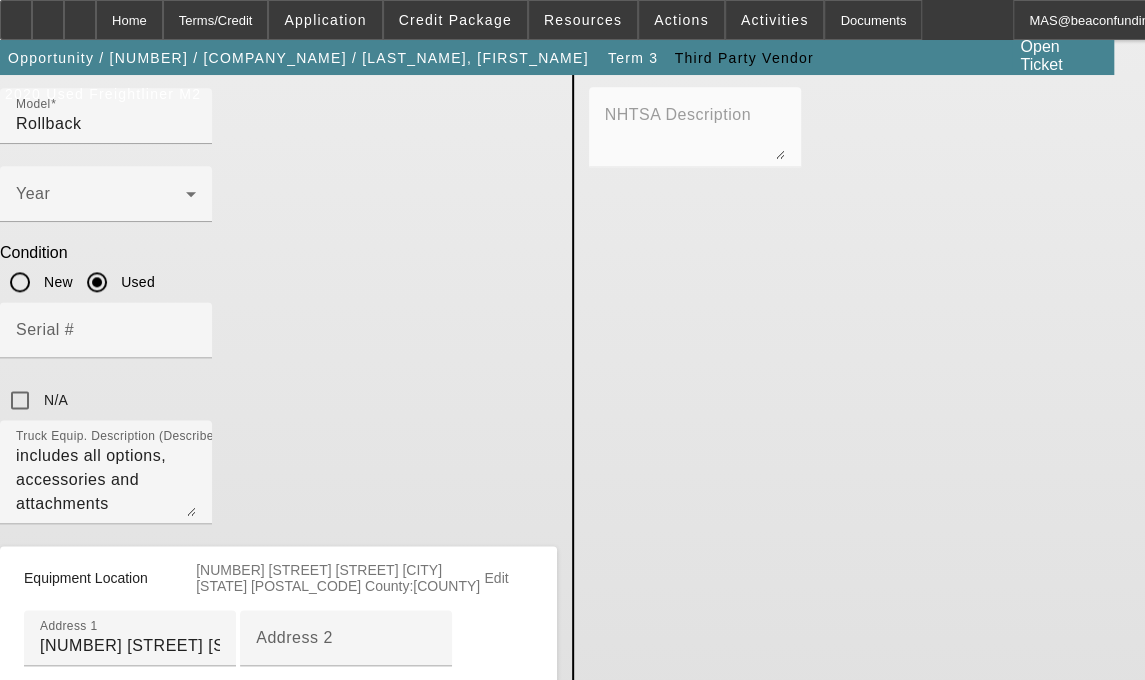 type on "[CITY]" 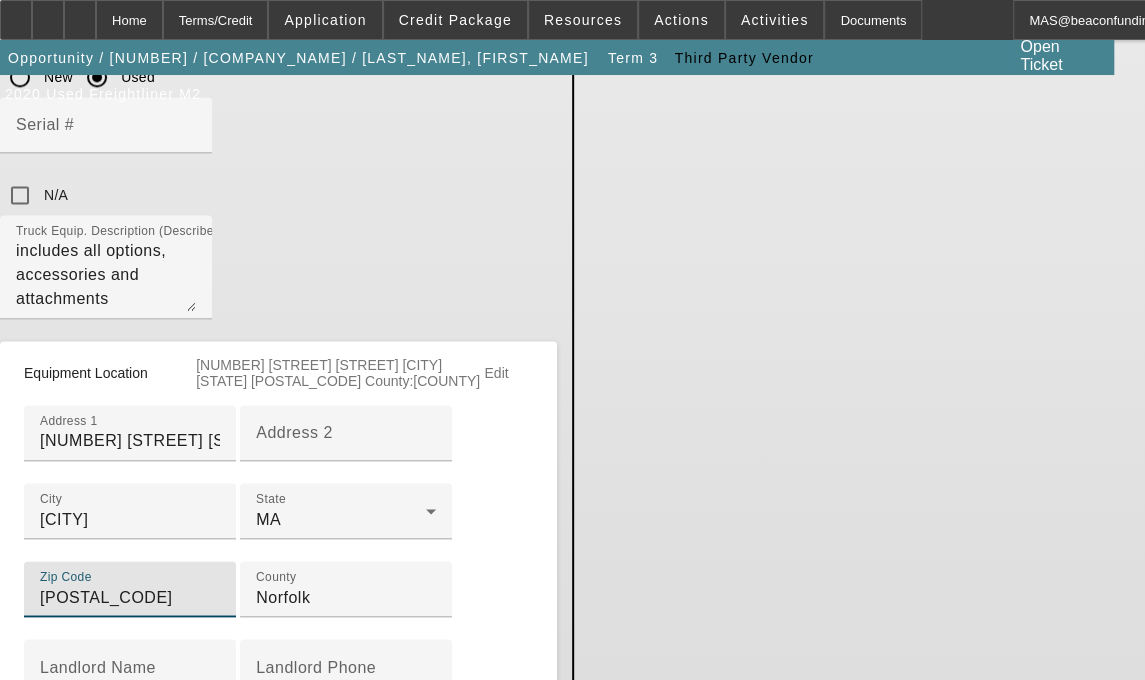 scroll, scrollTop: 1286, scrollLeft: 0, axis: vertical 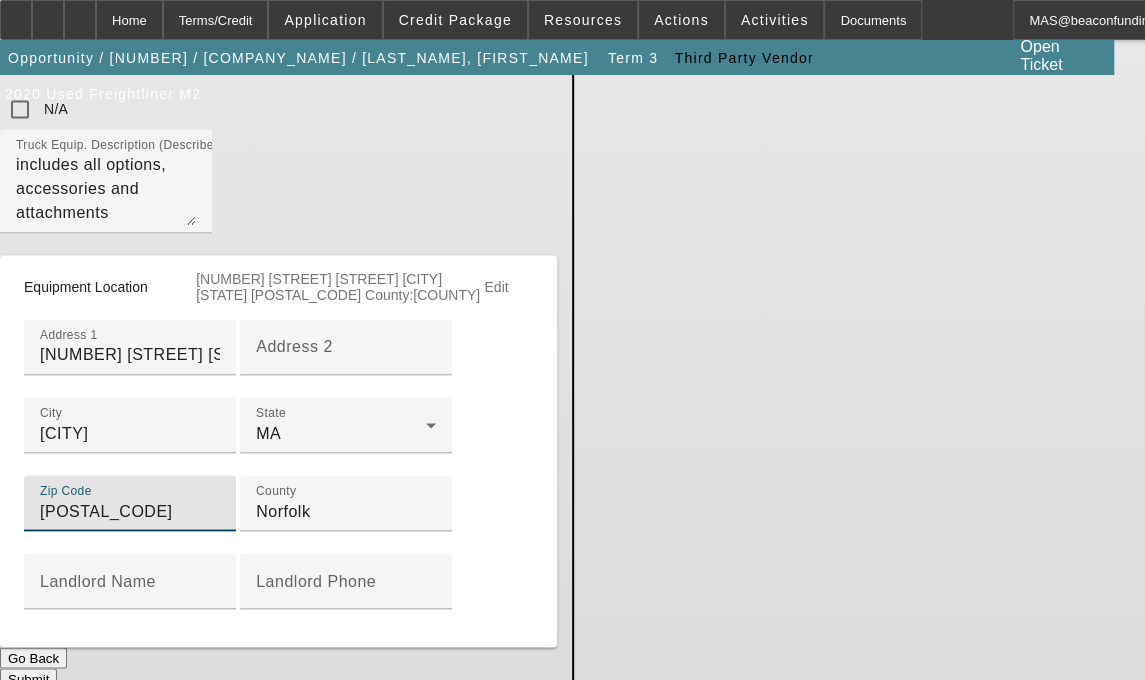 type on "[POSTAL_CODE]" 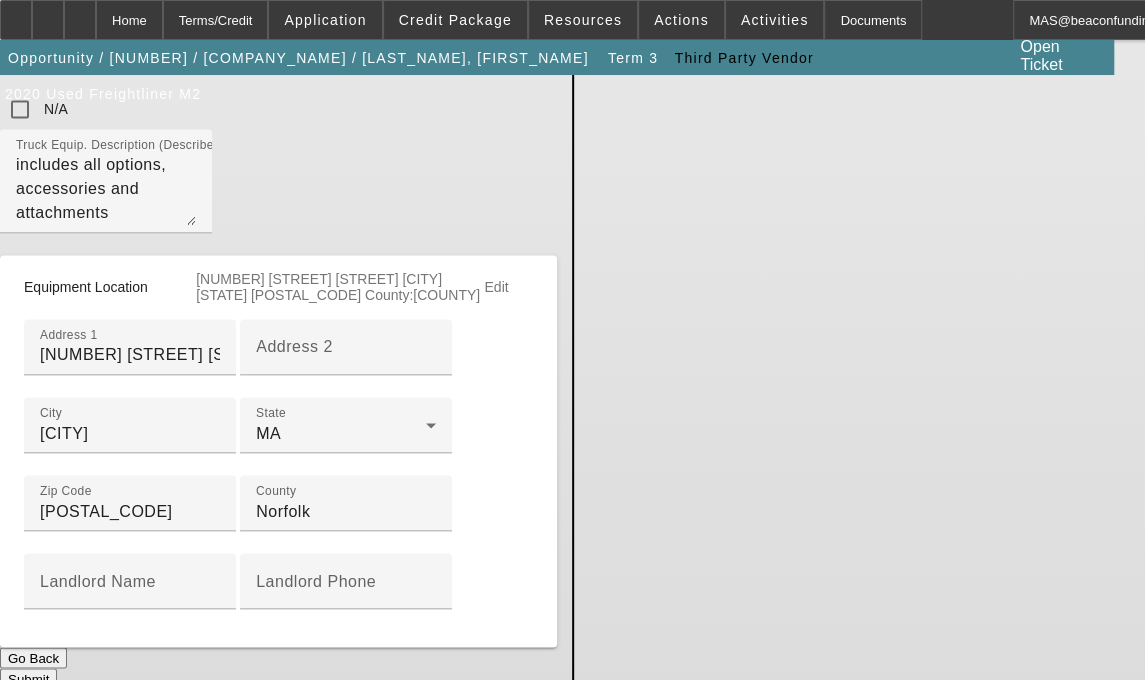 click on "Submit" at bounding box center (28, 678) 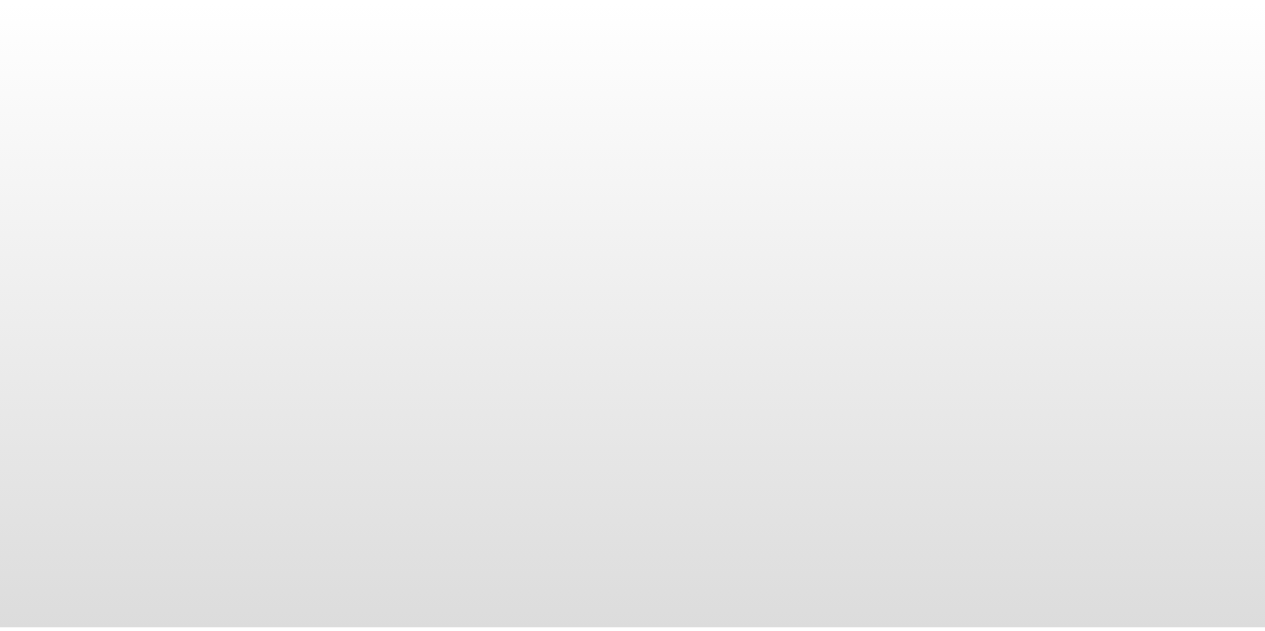 scroll, scrollTop: 0, scrollLeft: 0, axis: both 